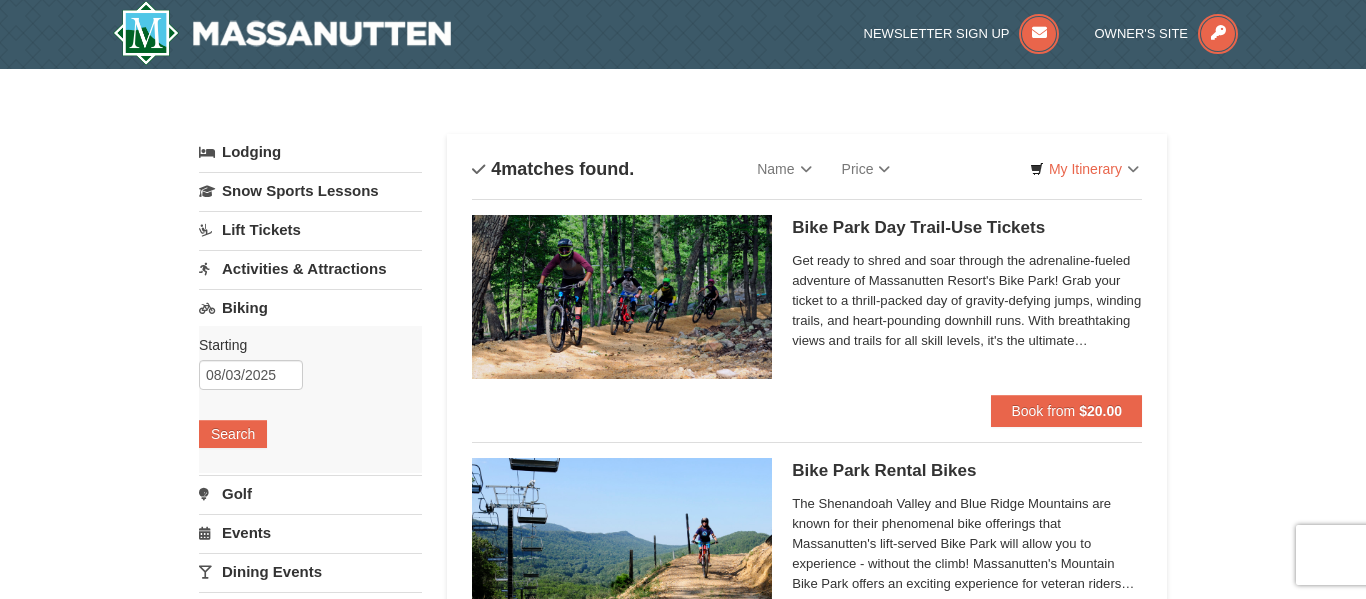 scroll, scrollTop: 568, scrollLeft: 0, axis: vertical 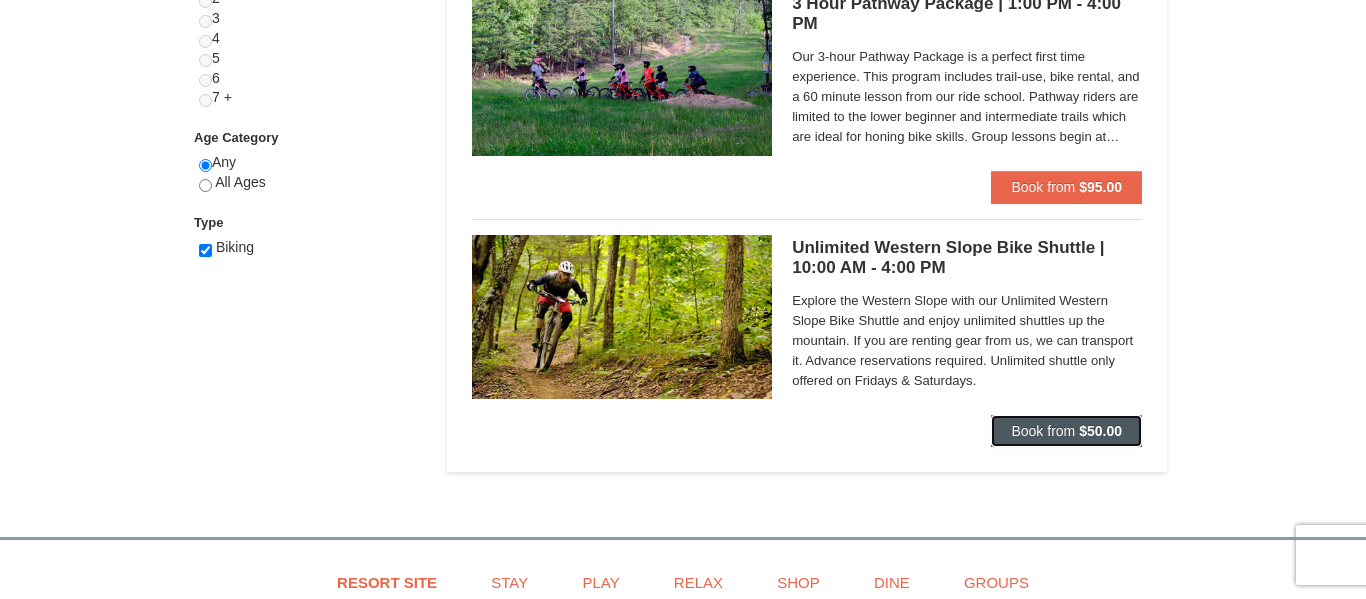 click on "Book from" at bounding box center [1043, 431] 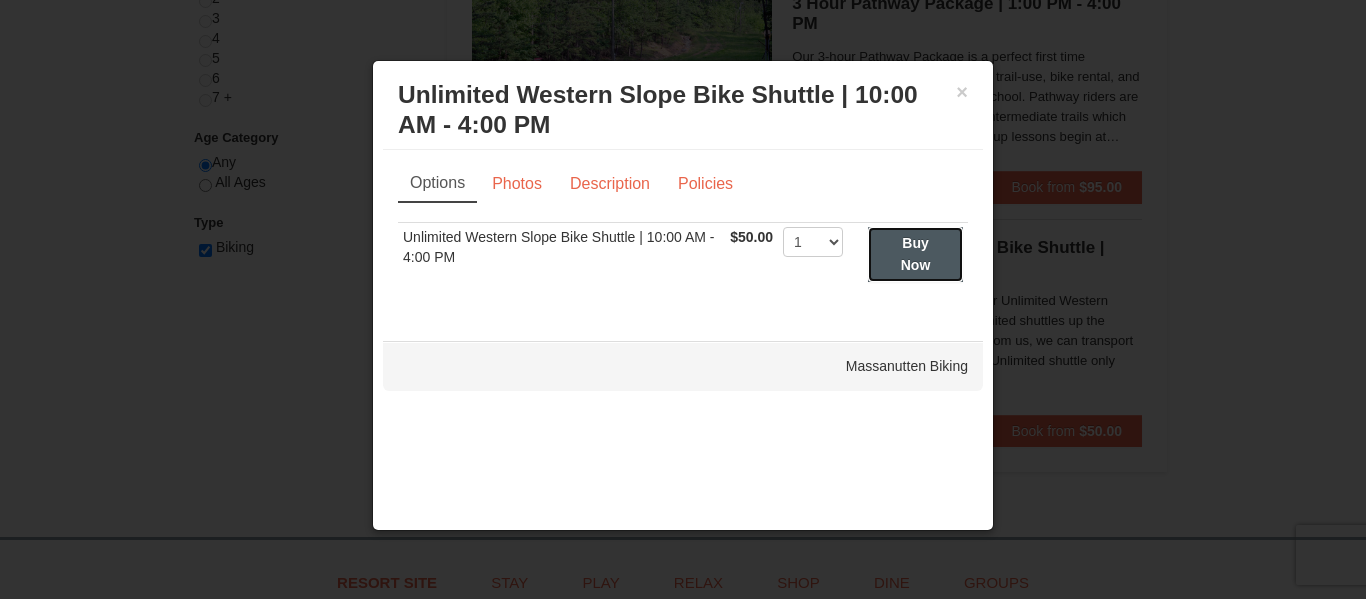 click on "Buy Now" at bounding box center [916, 254] 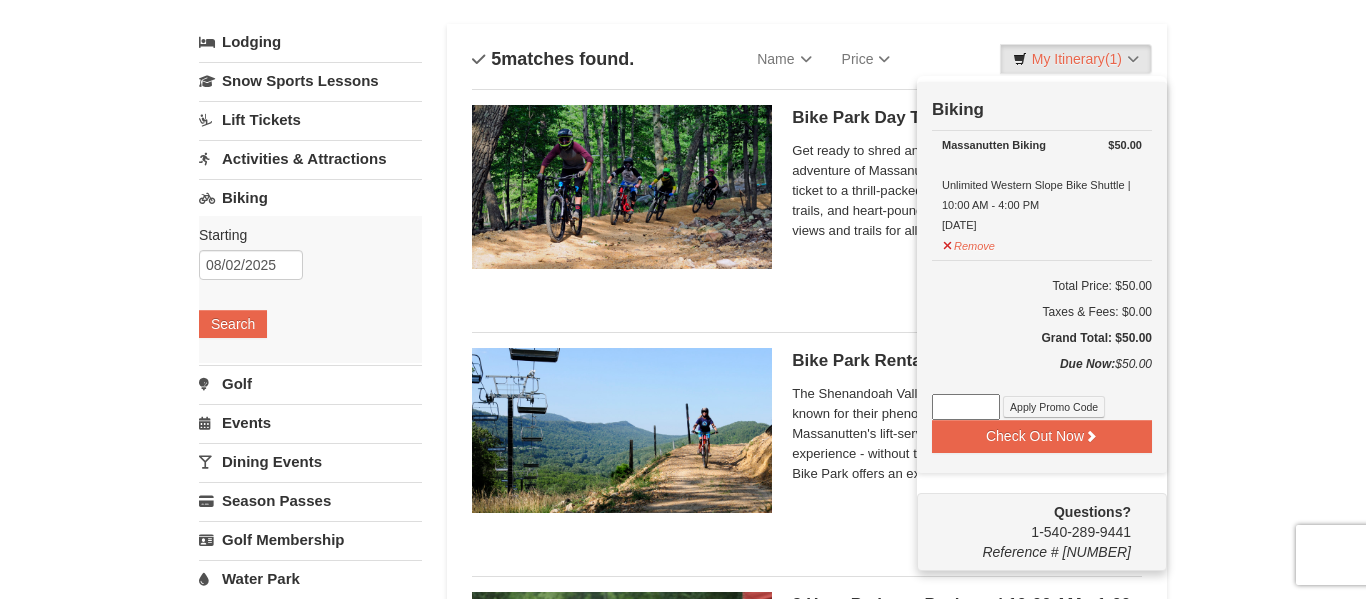 scroll, scrollTop: 113, scrollLeft: 0, axis: vertical 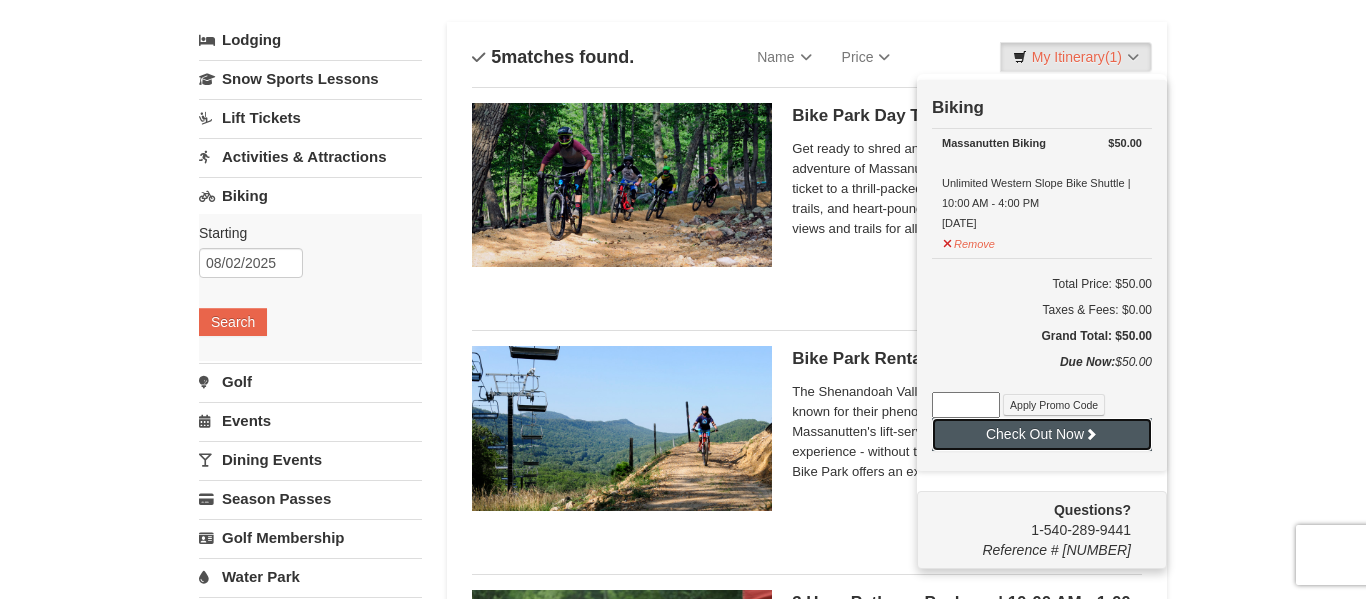 click on "Check Out Now" at bounding box center (1042, 434) 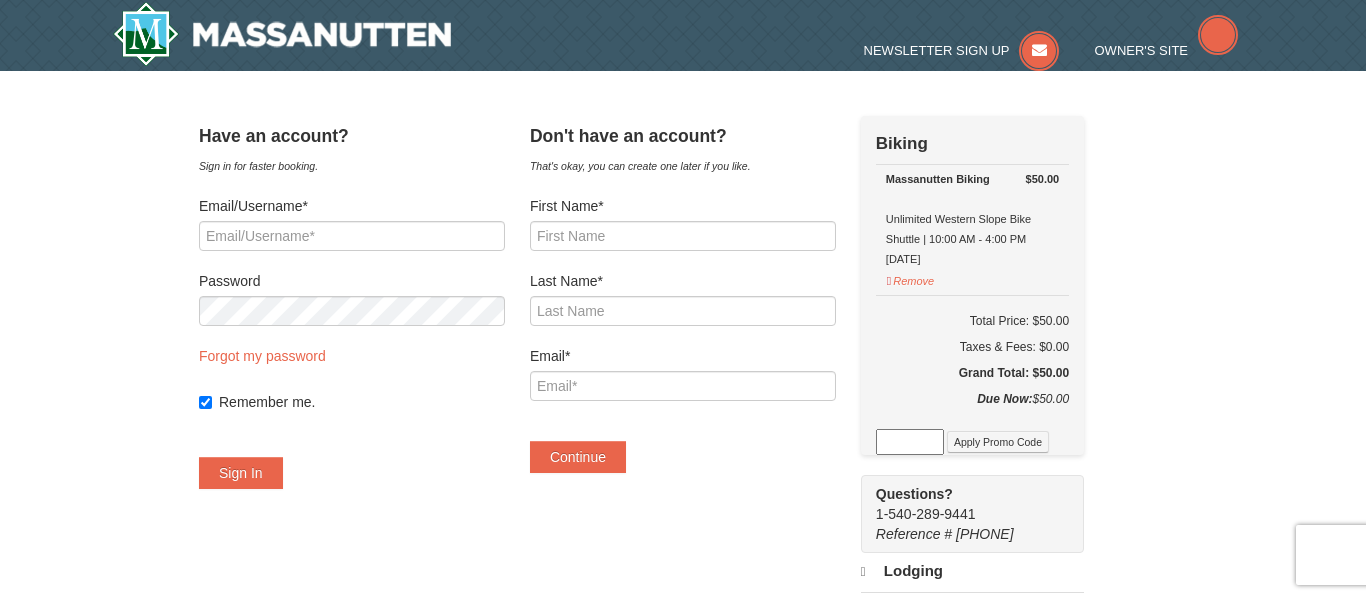 scroll, scrollTop: 0, scrollLeft: 0, axis: both 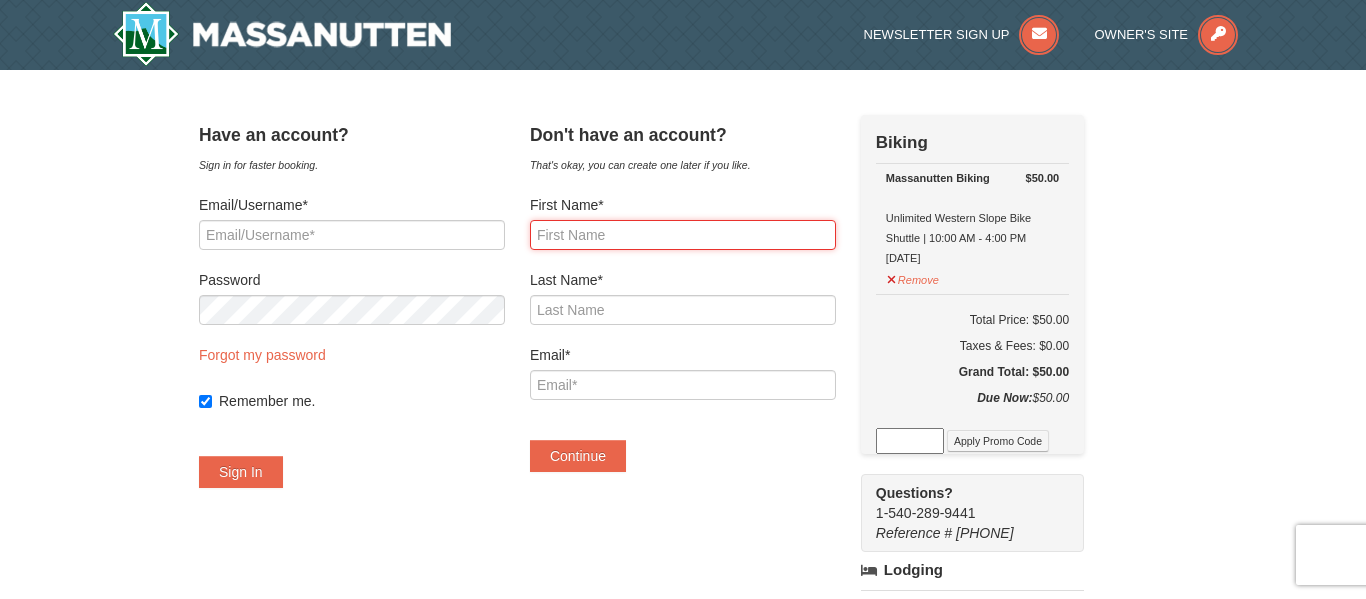 click on "First Name*" at bounding box center (683, 235) 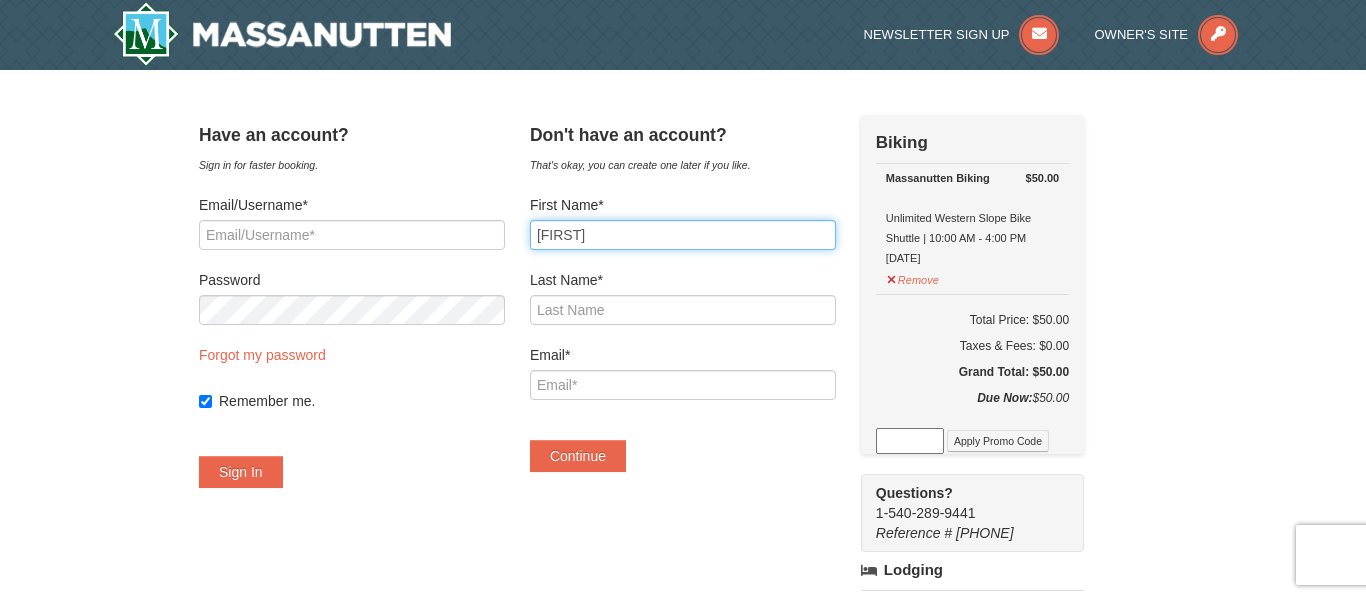 type on "Collin" 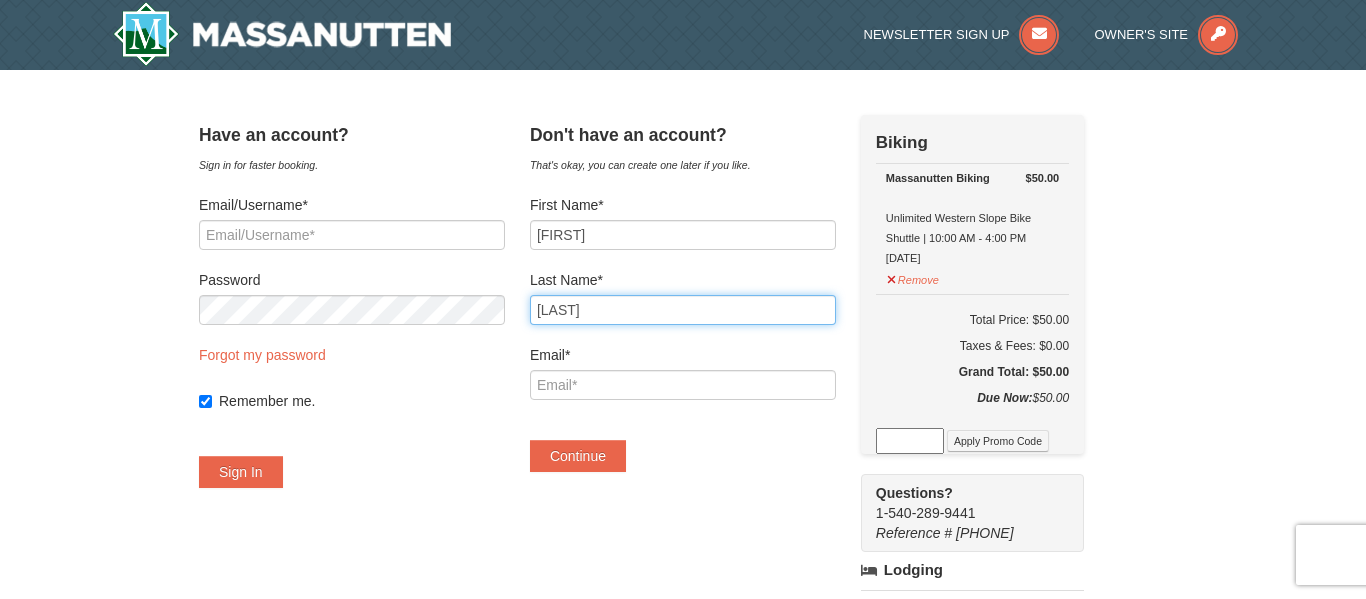 type on "Trepanitis" 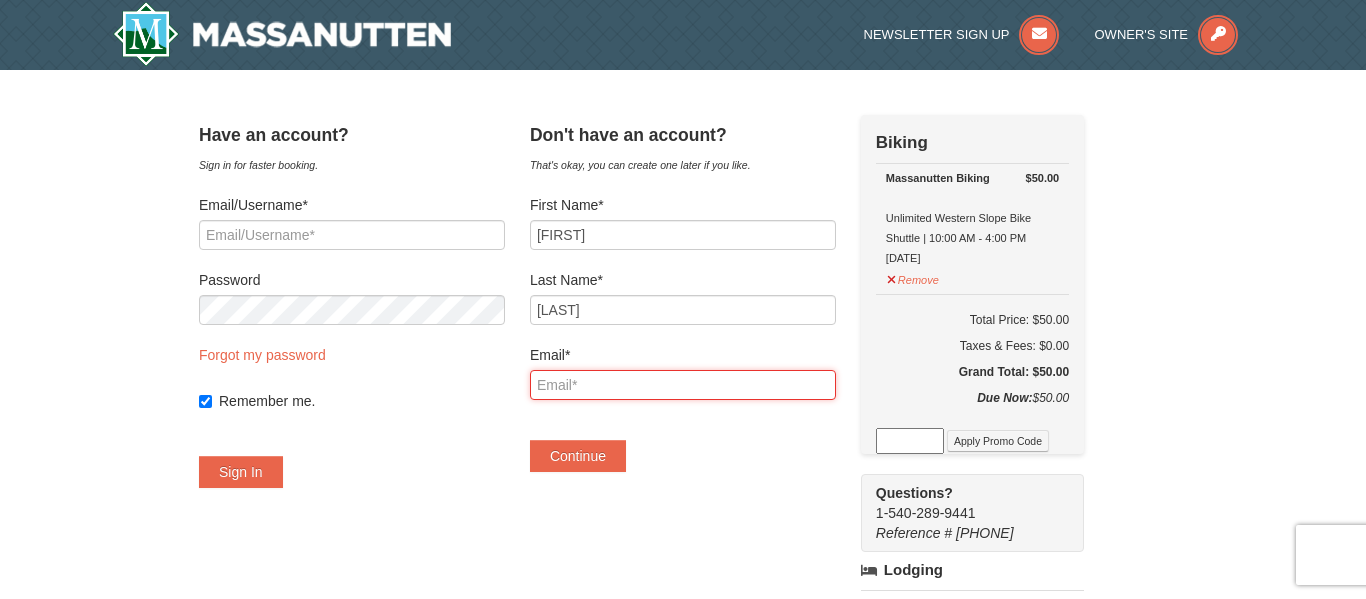 click on "Email*" at bounding box center (683, 385) 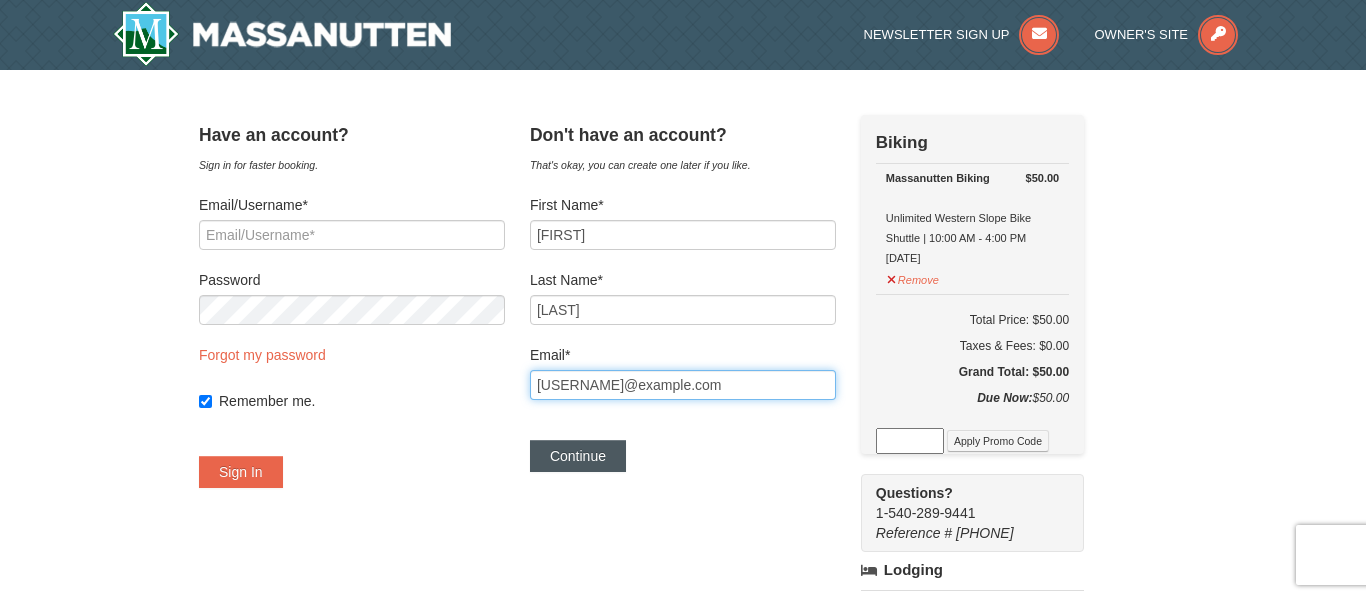 type on "collintrep@gmail.com" 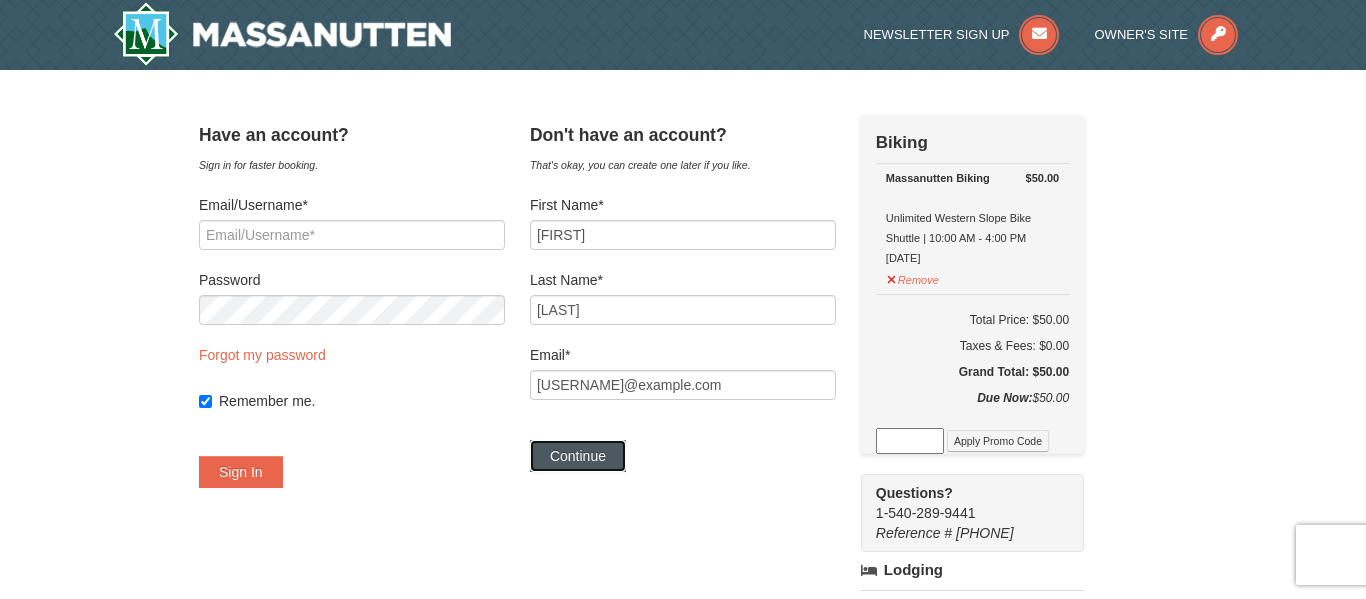 click on "Continue" at bounding box center (578, 456) 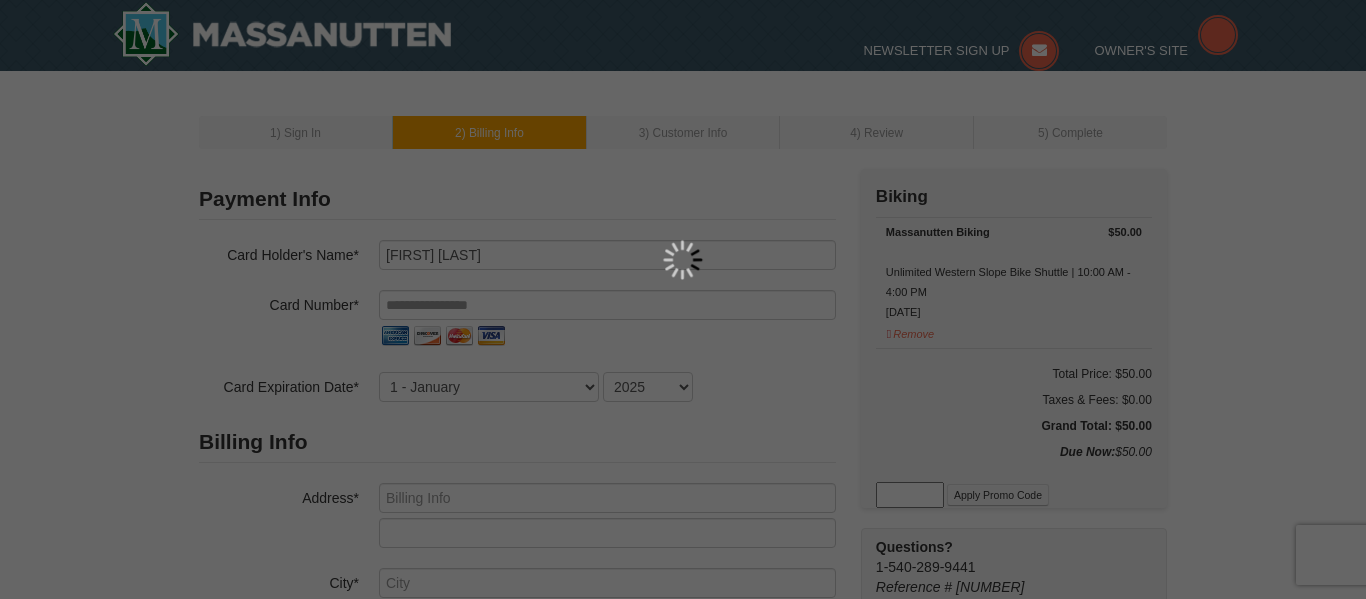 scroll, scrollTop: 0, scrollLeft: 0, axis: both 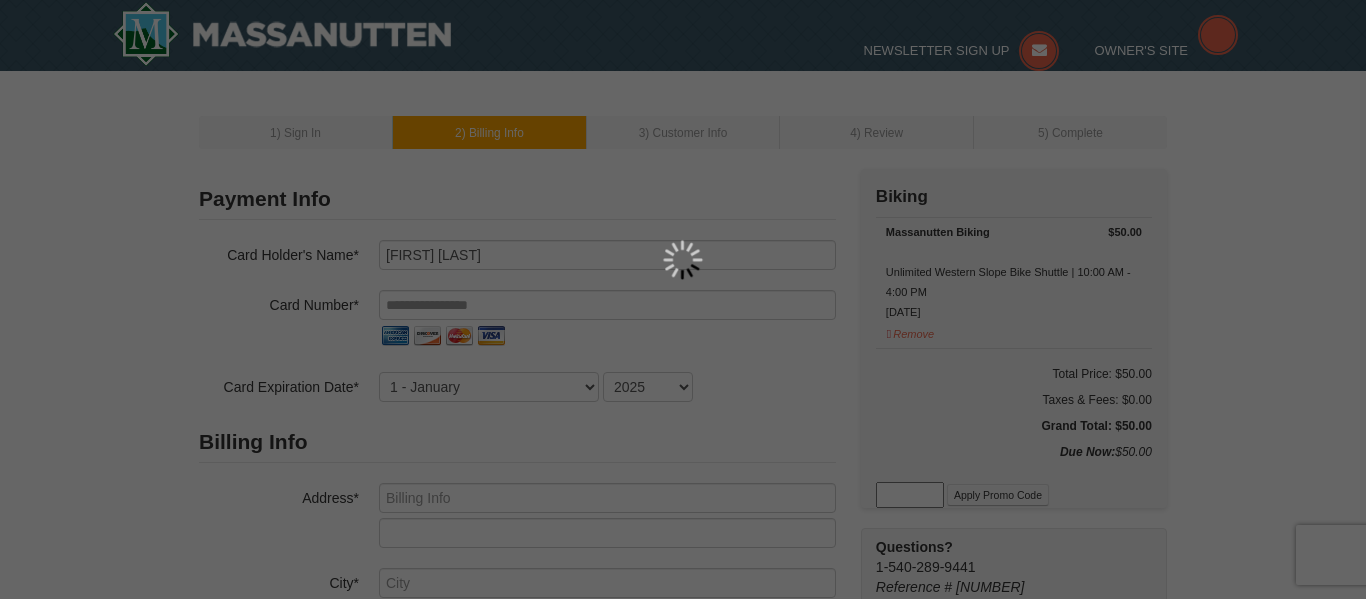 select on "8" 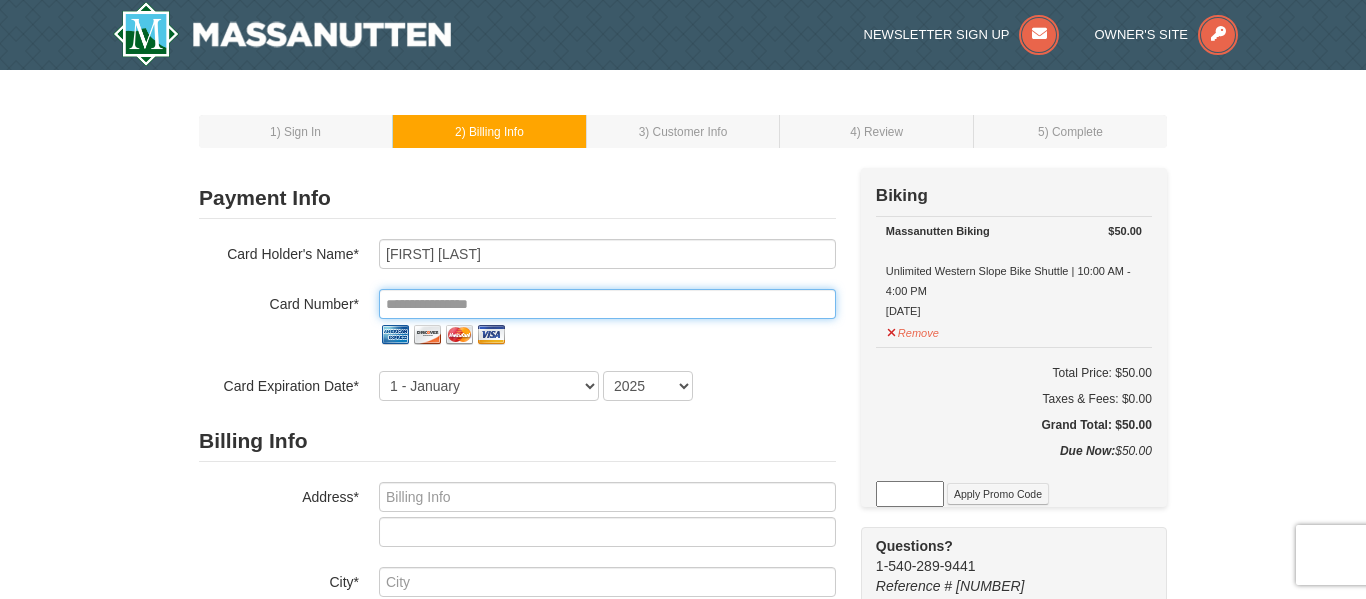 click at bounding box center (607, 304) 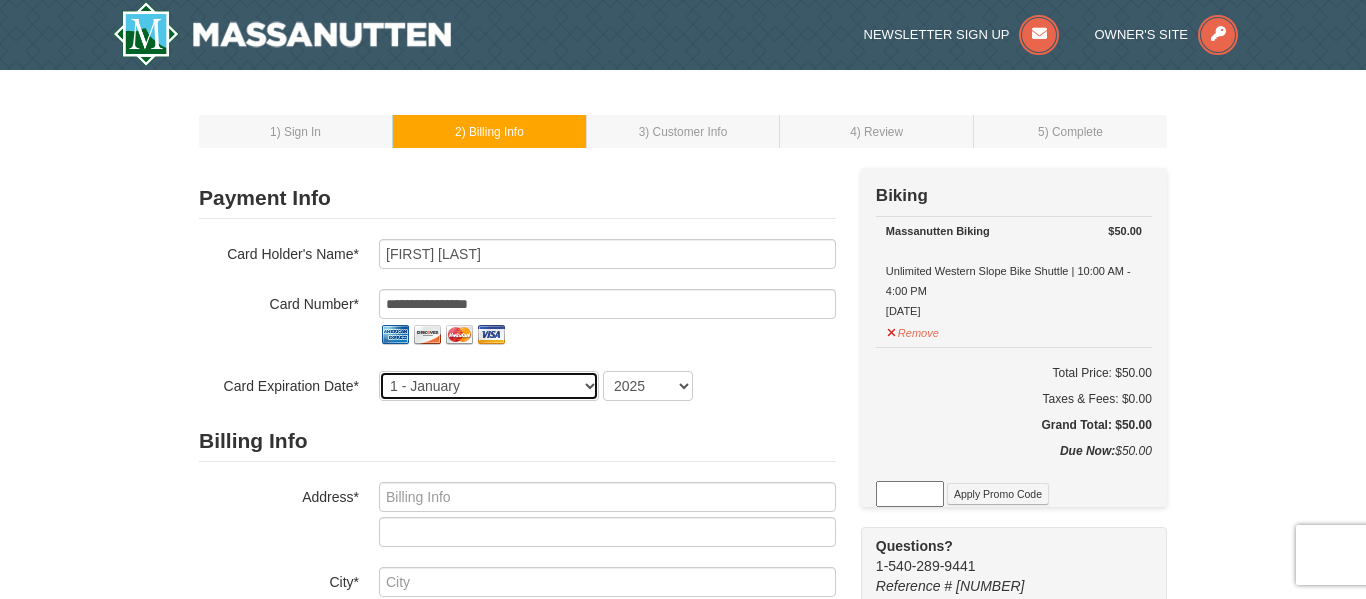 select on "5" 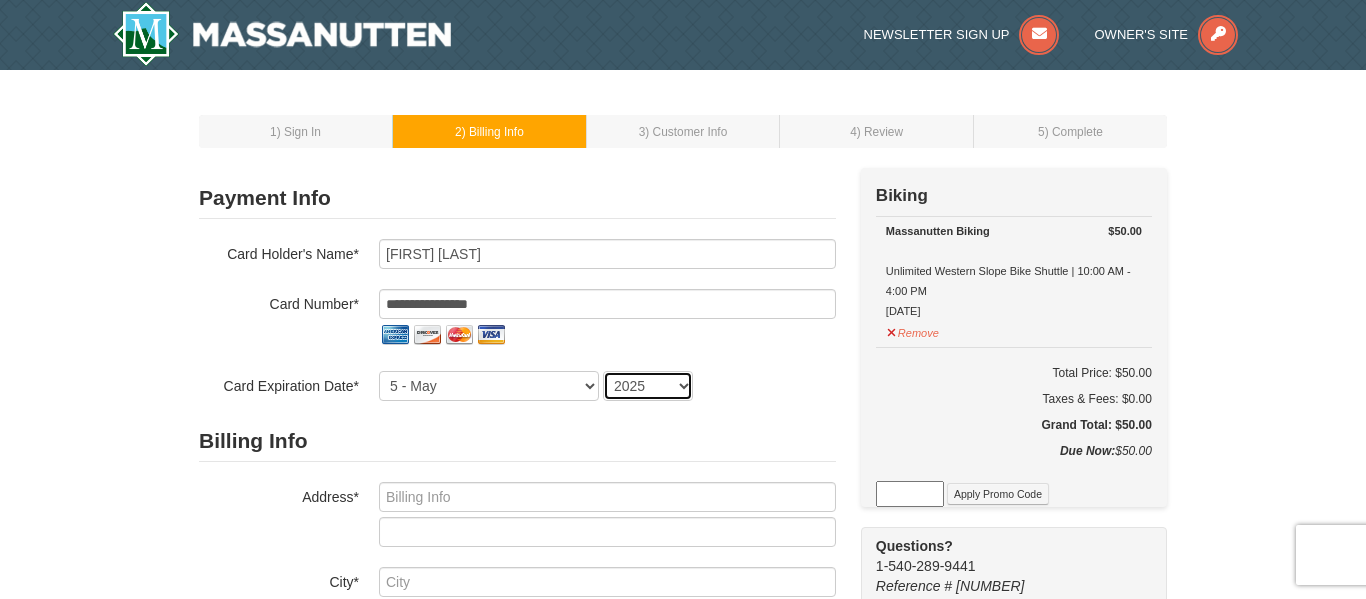 select on "2028" 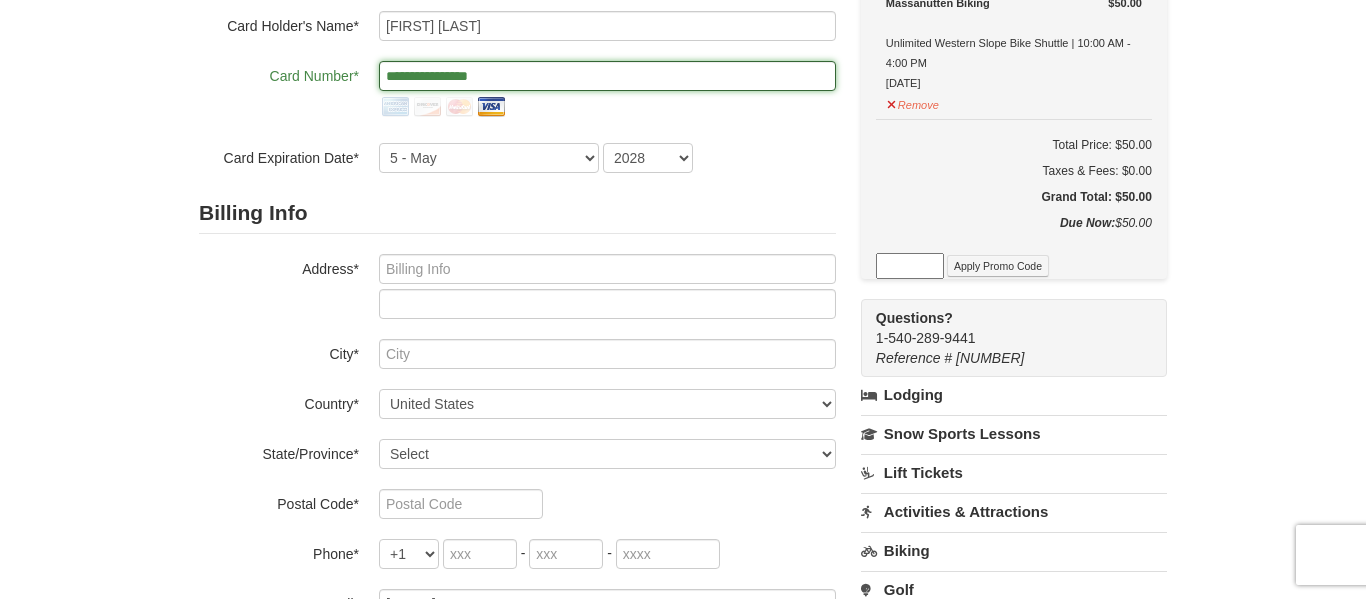 scroll, scrollTop: 230, scrollLeft: 0, axis: vertical 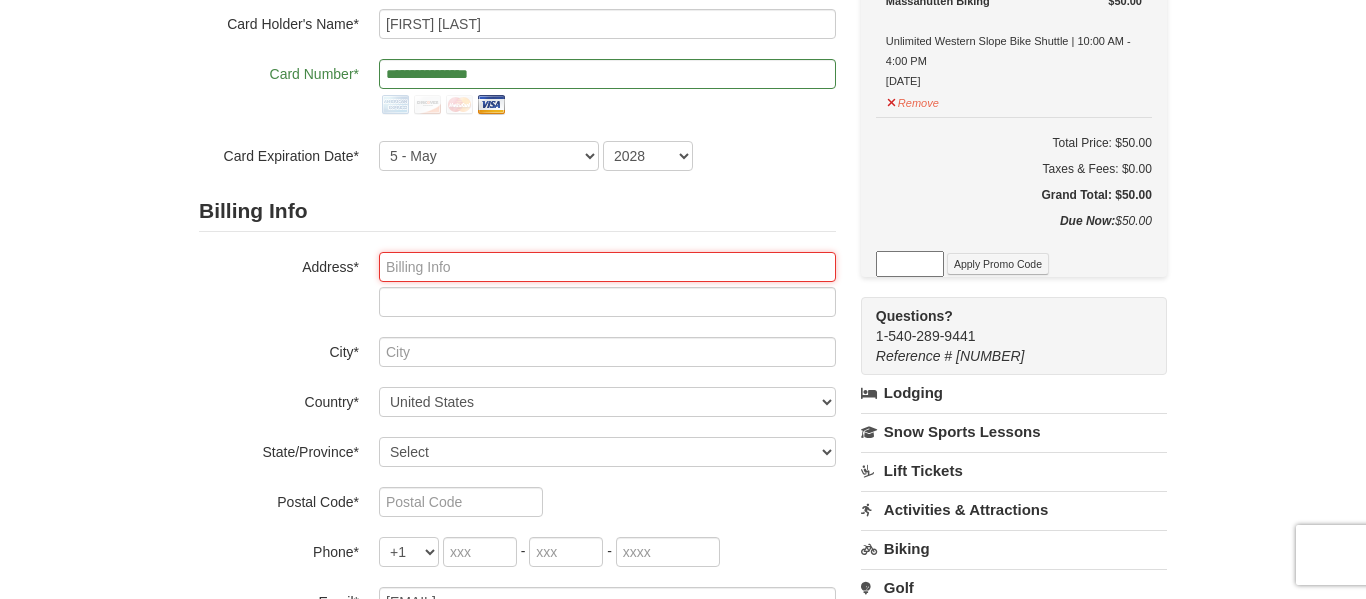click at bounding box center (607, 267) 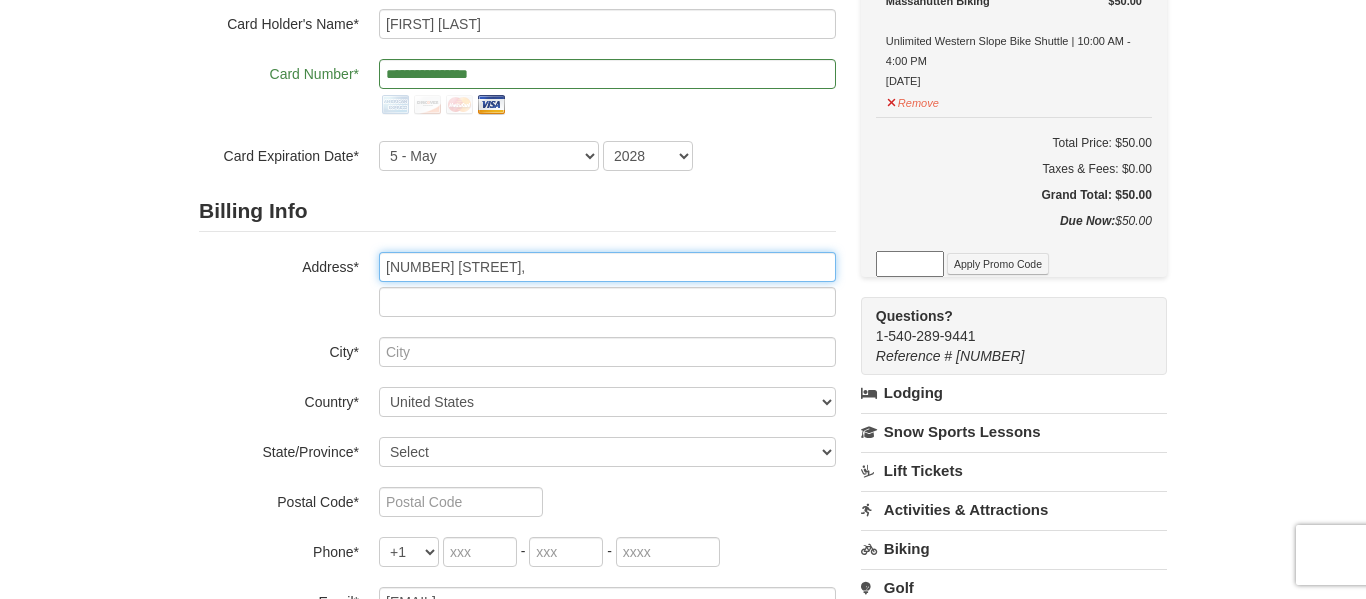 click on "405 Harvest Ct," at bounding box center [607, 267] 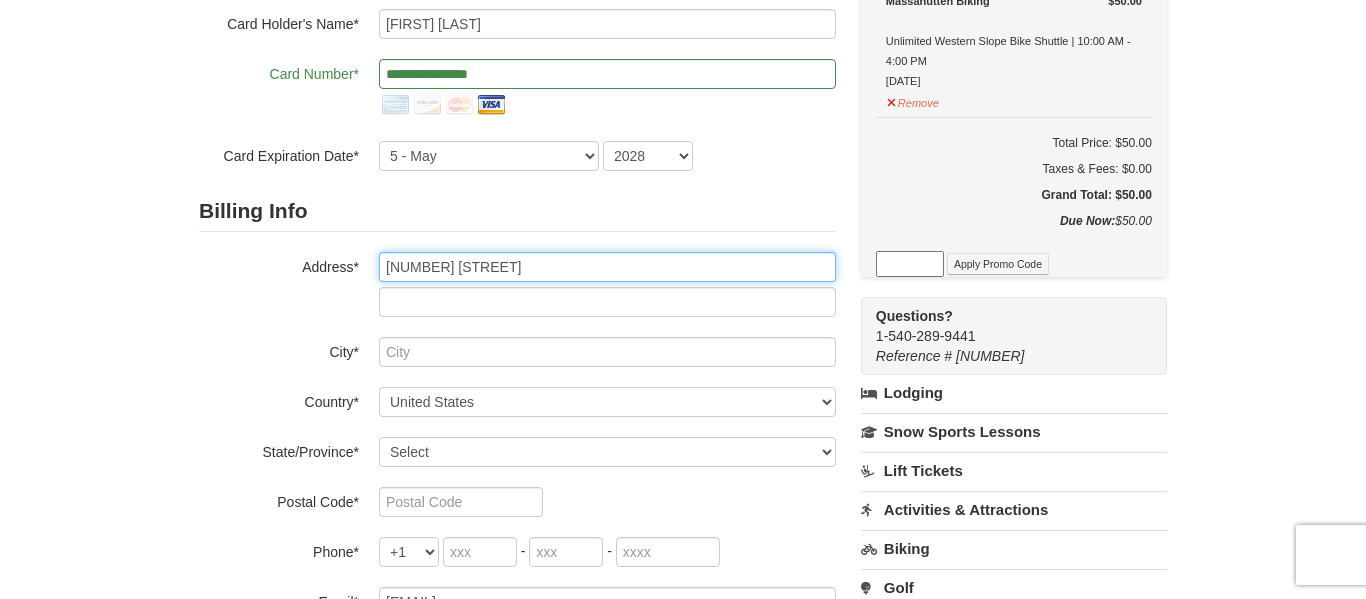 type on "405 Harvest Ct" 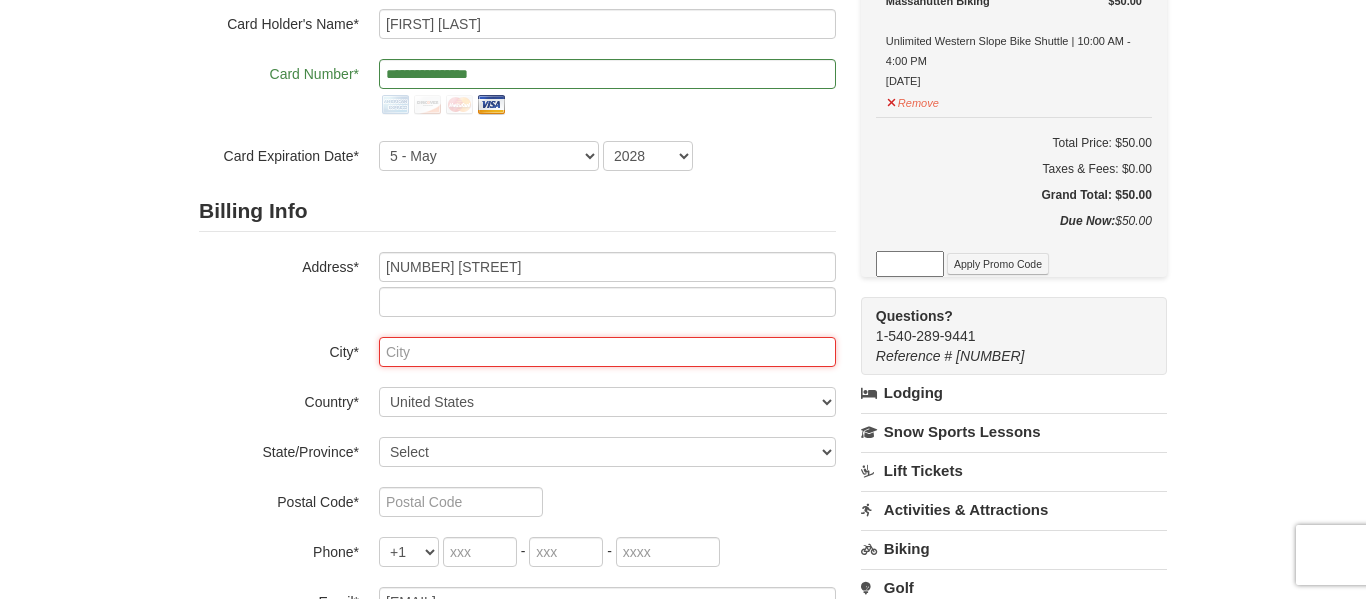 click at bounding box center [607, 352] 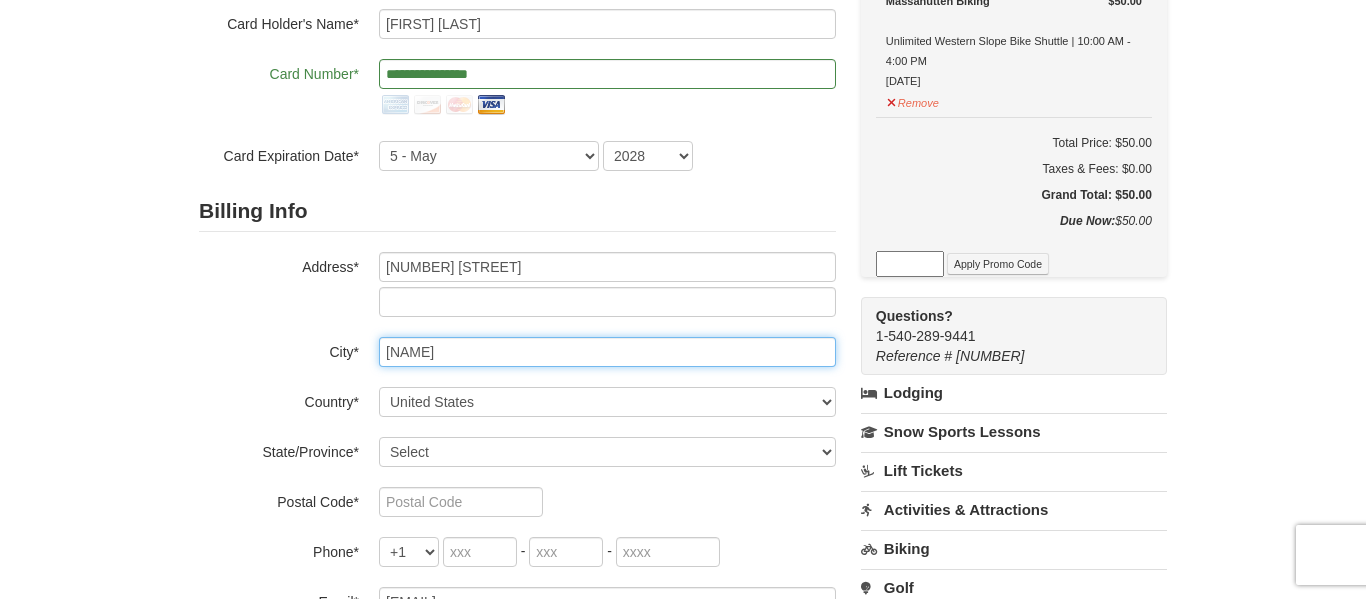 type on "L" 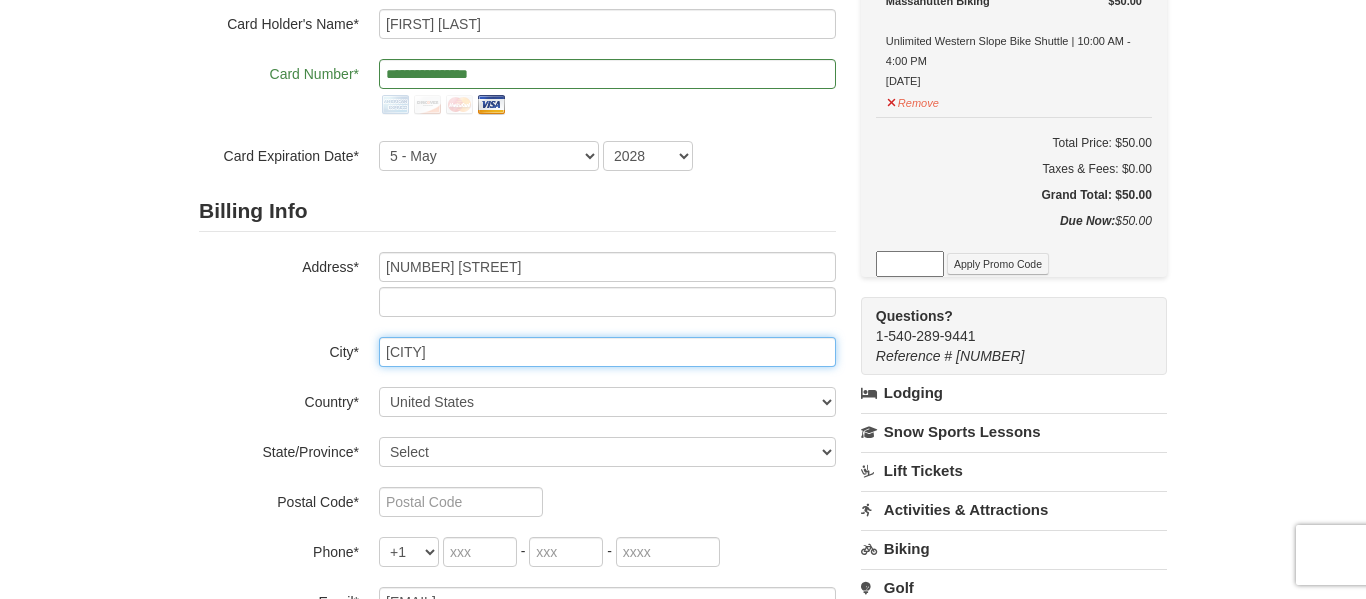 type on "Lynchburg" 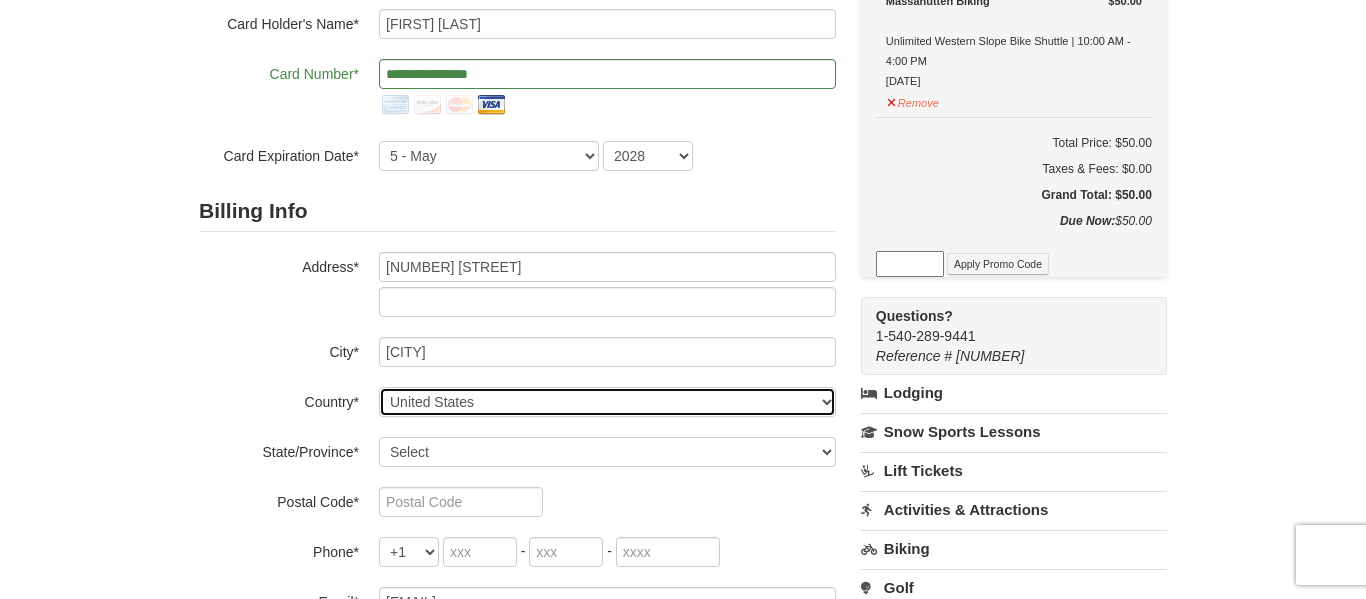 click on "----- Select ------ Afghanistan Åland Islands Albania Algeria American Samoa Andorra Angola Anguilla Antarctica Antigua and Barbuda Argentina Armenia Aruba Australia Austria Azerbaijan Bahamas Bahrain Bangladesh Barbados Belarus Belgium Belize Benin Bermuda Bhutan Bolivia Bosnia and Herzegovina Botswana Bouvet Island Brazil British Indian Ocean Territory Brunei Darussalam Bulgaria Burkina Faso Burundi Cambodia Cameroon Canada Cape Verde Cayman Islands Central African Republic Chad Chile China Christmas Island Cocos (Keeling) Islands Colombia Comoros Congo Congo, The Democratic Republic of the Cook Islands Costa Rica Croatia Cuba Cyprus Czech Republic Denmark Djibouti Dominica Dominican Republic East Timor Ecuador Egypt El Salvador Equatorial Guinea Eritrea Estonia Ethiopia Falkland Islands (Malvinas) Faroe Islands Fiji Finland France French Guiana French Polynesia French Southern Territories Gabon Gambia Georgia Germany Ghana Gibraltar Greece Greenland Grenada Guadeloupe Guam" at bounding box center [607, 402] 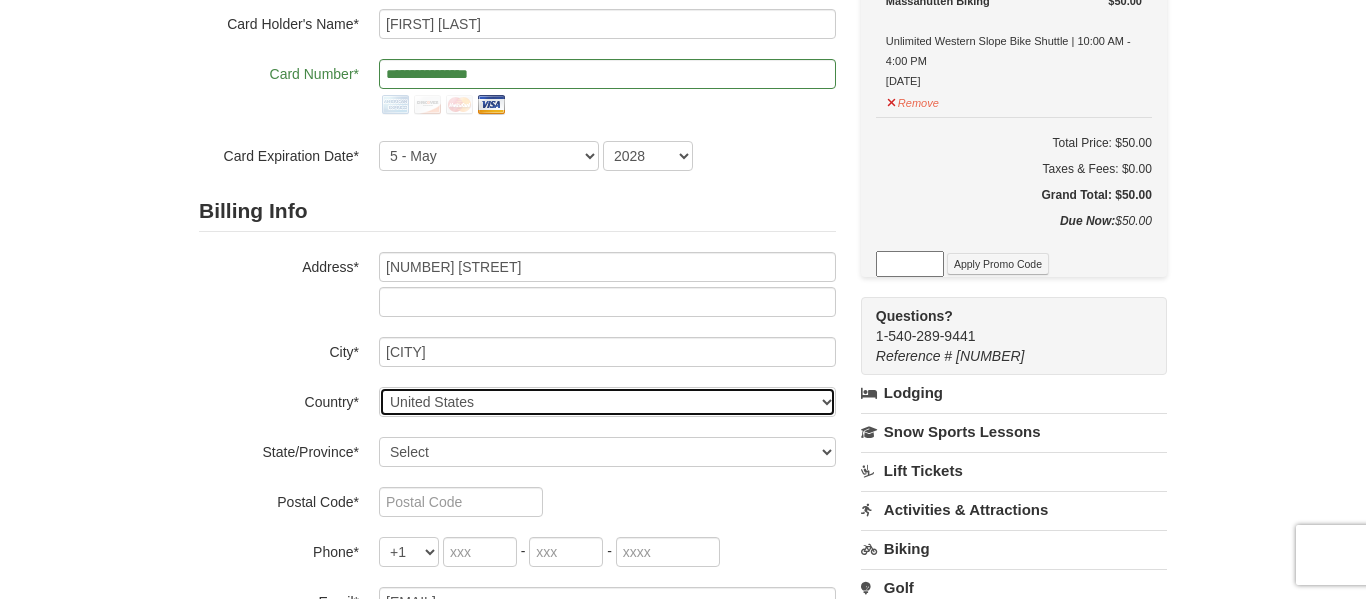 click on "----- Select ------ Afghanistan Åland Islands Albania Algeria American Samoa Andorra Angola Anguilla Antarctica Antigua and Barbuda Argentina Armenia Aruba Australia Austria Azerbaijan Bahamas Bahrain Bangladesh Barbados Belarus Belgium Belize Benin Bermuda Bhutan Bolivia Bosnia and Herzegovina Botswana Bouvet Island Brazil British Indian Ocean Territory Brunei Darussalam Bulgaria Burkina Faso Burundi Cambodia Cameroon Canada Cape Verde Cayman Islands Central African Republic Chad Chile China Christmas Island Cocos (Keeling) Islands Colombia Comoros Congo Congo, The Democratic Republic of the Cook Islands Costa Rica Croatia Cuba Cyprus Czech Republic Denmark Djibouti Dominica Dominican Republic East Timor Ecuador Egypt El Salvador Equatorial Guinea Eritrea Estonia Ethiopia Falkland Islands (Malvinas) Faroe Islands Fiji Finland France French Guiana French Polynesia French Southern Territories Gabon Gambia Georgia Germany Ghana Gibraltar Greece Greenland Grenada Guadeloupe Guam" at bounding box center (607, 402) 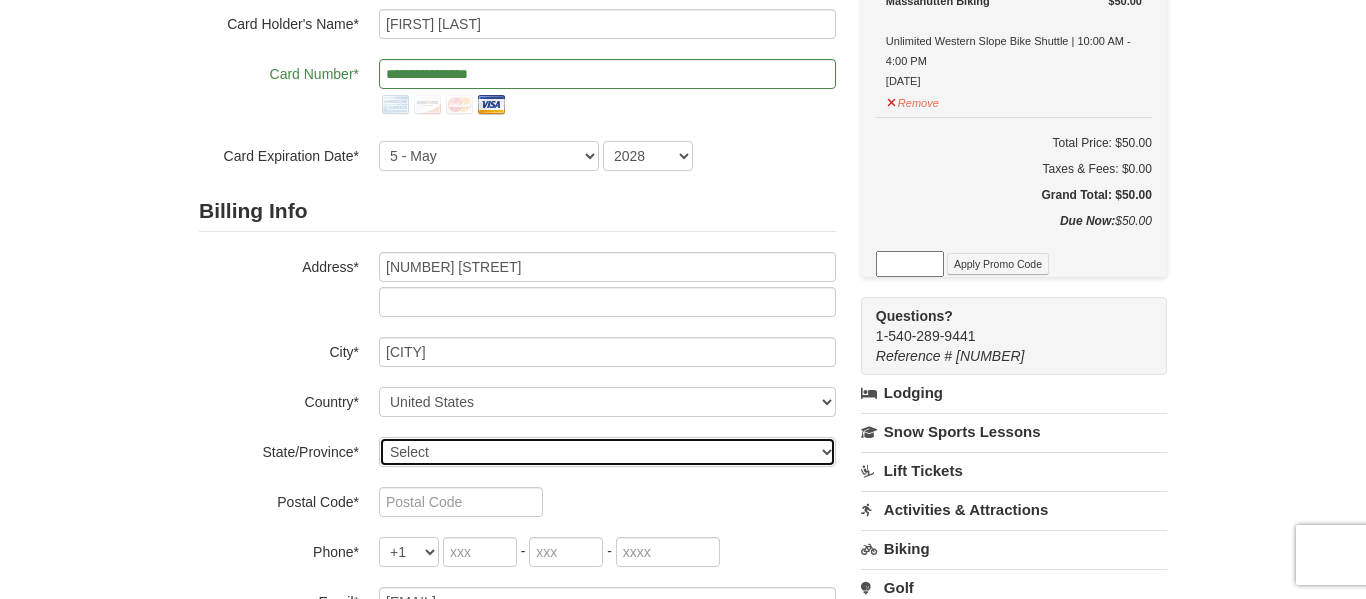 click on "Select Alabama Alaska American Samoa Arizona Arkansas California Colorado Connecticut Delaware District Of Columbia Federated States Of Micronesia Florida Georgia Guam Hawaii Idaho Illinois Indiana Iowa Kansas Kentucky Louisiana Maine Marshall Islands Maryland Massachusetts Michigan Minnesota Mississippi Missouri Montana Nebraska Nevada New Hampshire New Jersey New Mexico New York North Carolina North Dakota Northern Mariana Islands Ohio Oklahoma Oregon Palau Pennsylvania Puerto Rico Rhode Island South Carolina South Dakota Tennessee Texas Utah Vermont Virgin Islands Virginia Washington West Virginia Wisconsin Wyoming" at bounding box center (607, 452) 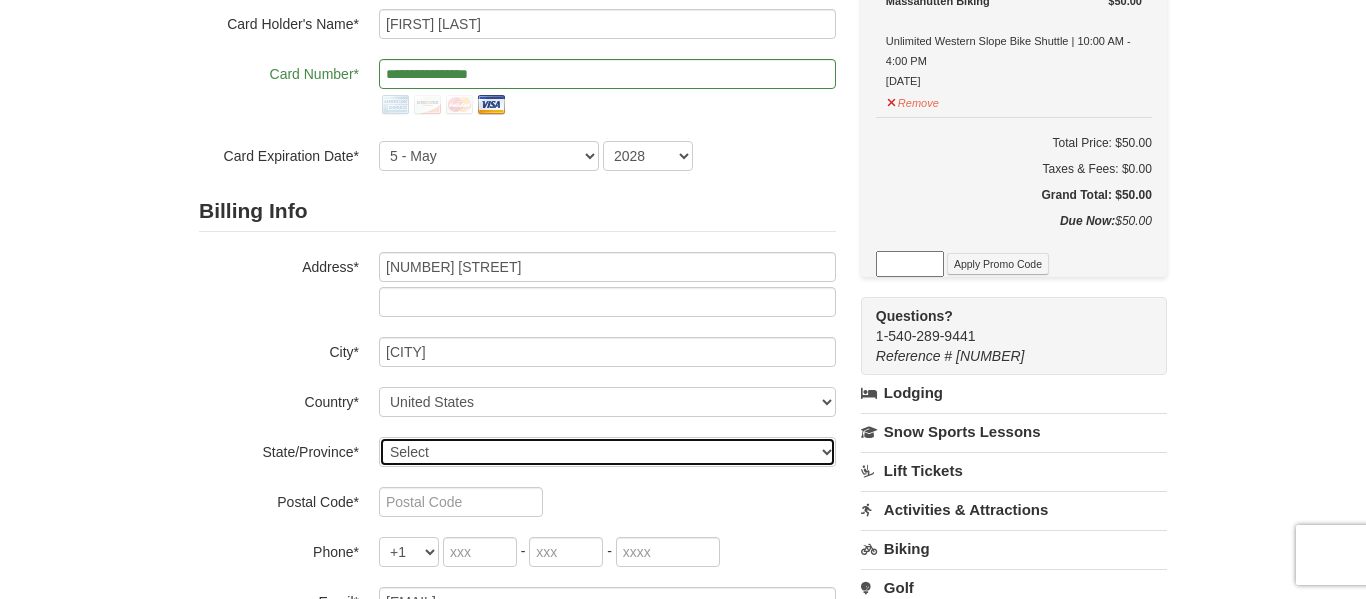 select on "VA" 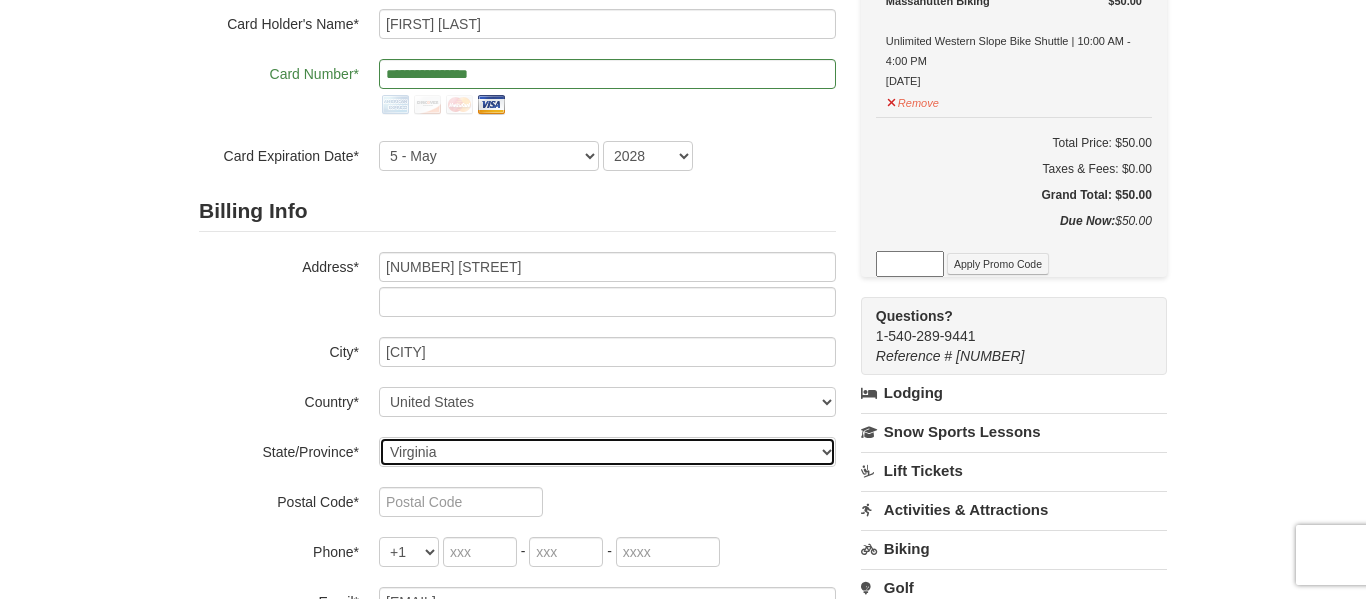 click on "Select Alabama Alaska American Samoa Arizona Arkansas California Colorado Connecticut Delaware District Of Columbia Federated States Of Micronesia Florida Georgia Guam Hawaii Idaho Illinois Indiana Iowa Kansas Kentucky Louisiana Maine Marshall Islands Maryland Massachusetts Michigan Minnesota Mississippi Missouri Montana Nebraska Nevada New Hampshire New Jersey New Mexico New York North Carolina North Dakota Northern Mariana Islands Ohio Oklahoma Oregon Palau Pennsylvania Puerto Rico Rhode Island South Carolina South Dakota Tennessee Texas Utah Vermont Virgin Islands Virginia Washington West Virginia Wisconsin Wyoming" at bounding box center [607, 452] 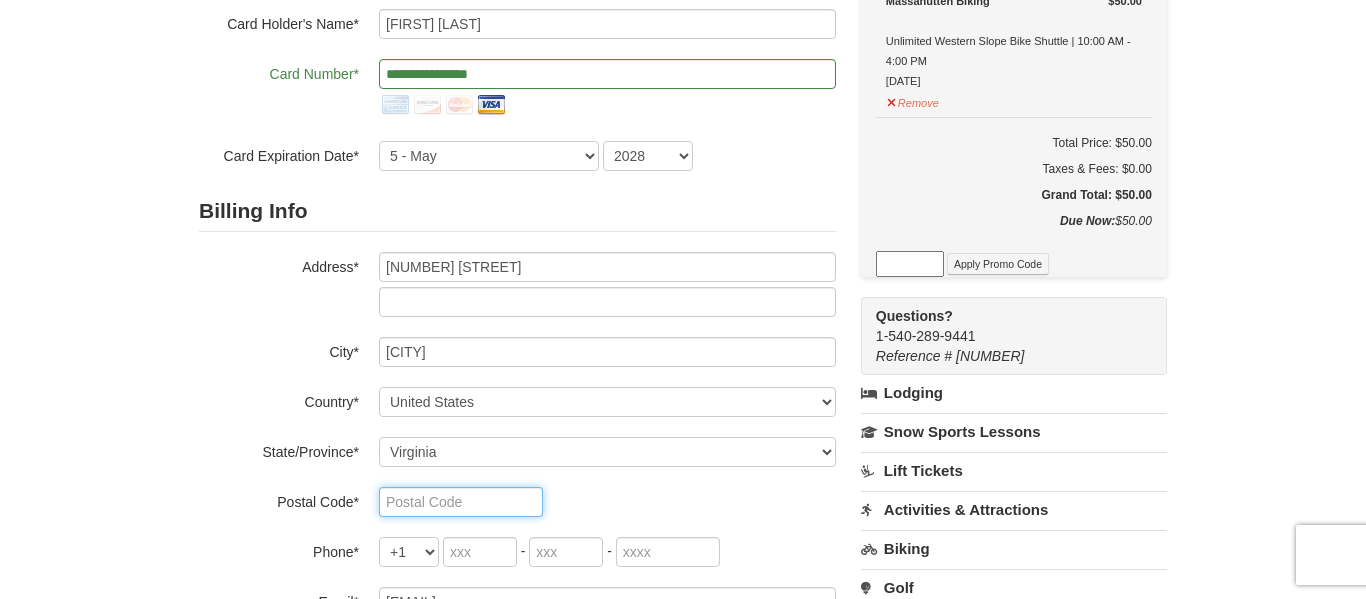 click at bounding box center (461, 502) 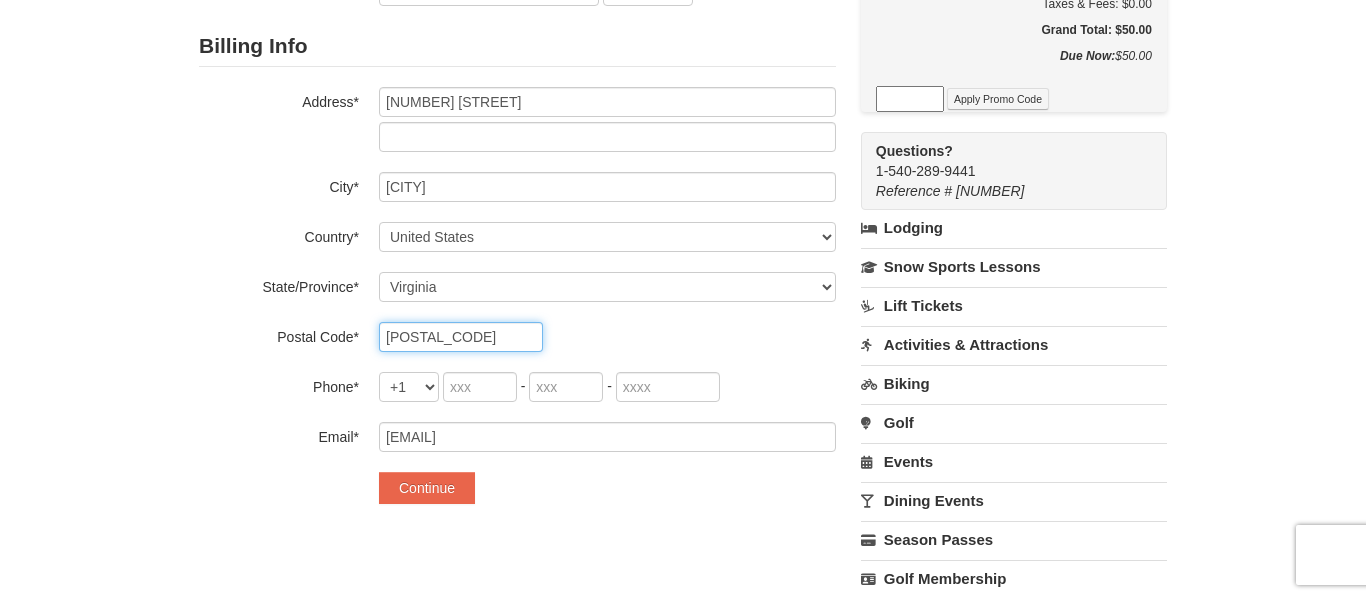 scroll, scrollTop: 396, scrollLeft: 0, axis: vertical 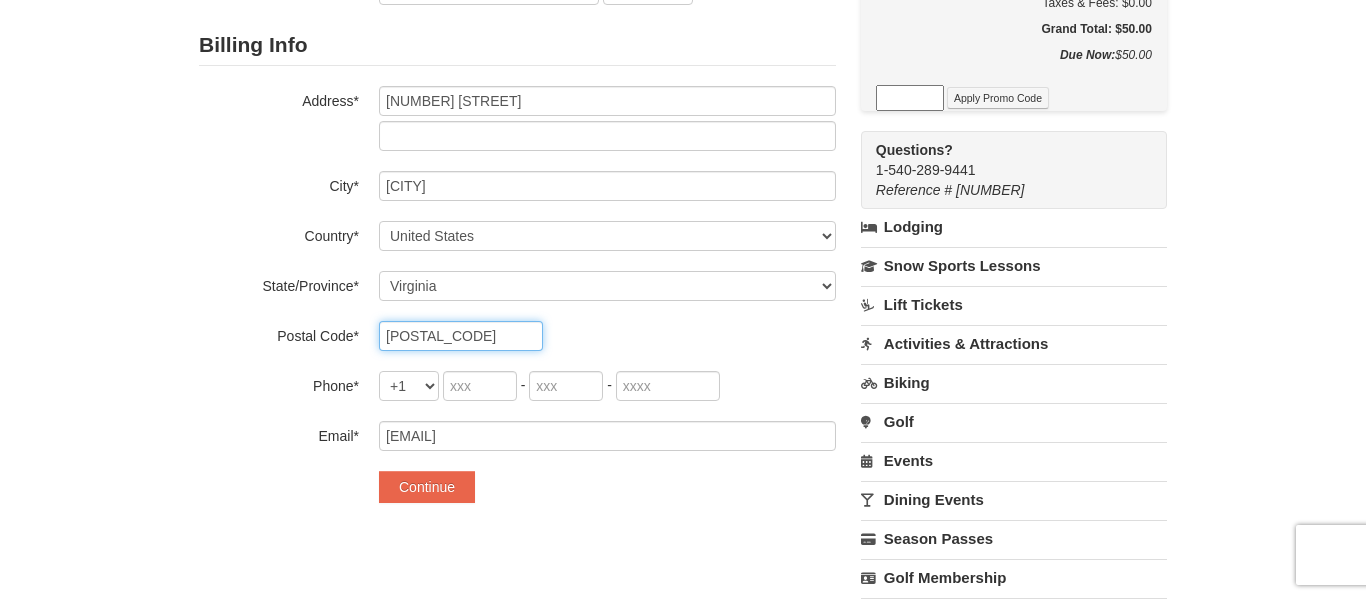 type on "24502" 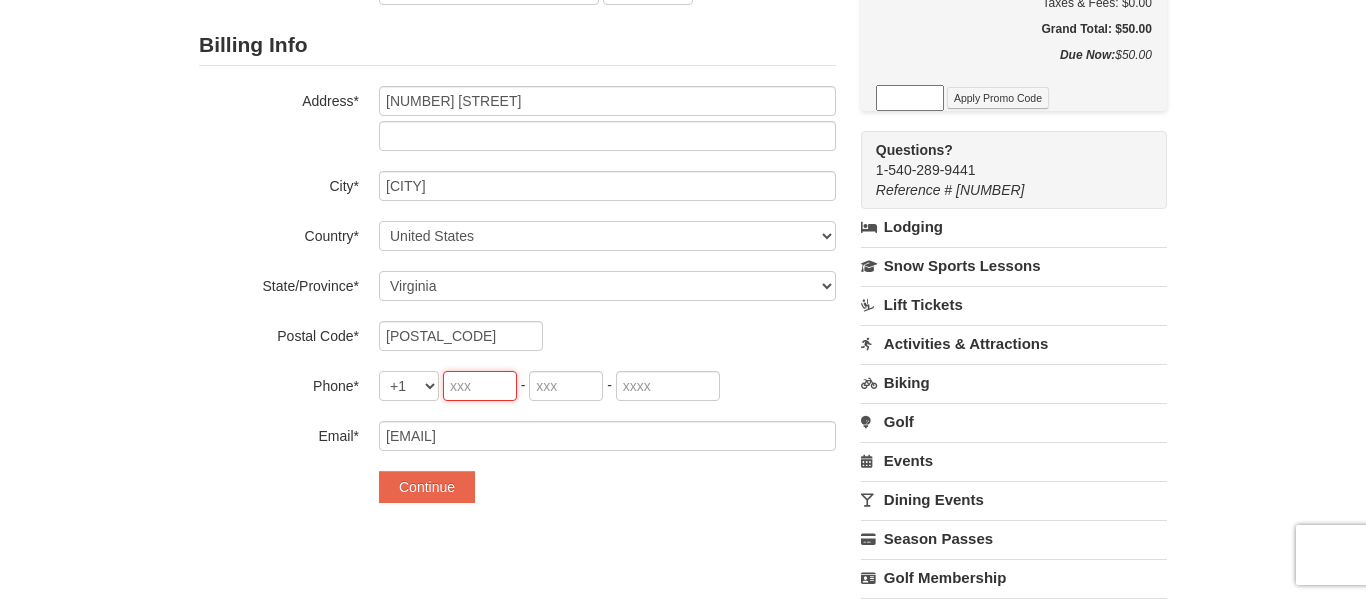 click at bounding box center [480, 386] 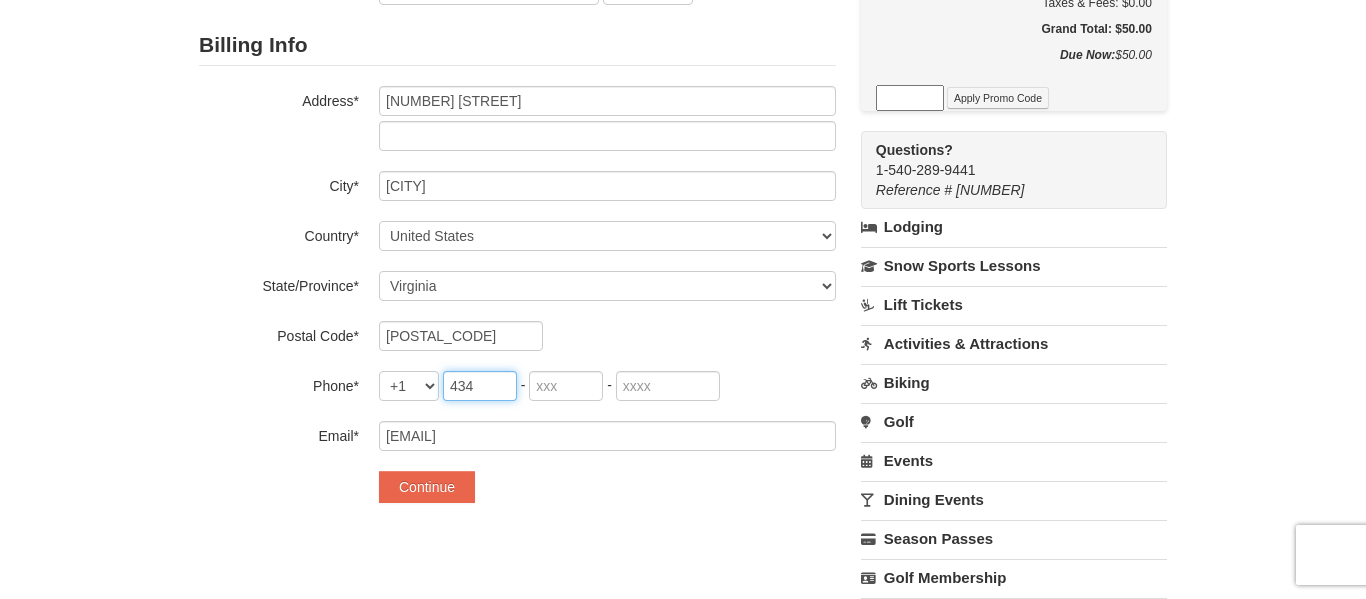 type on "434" 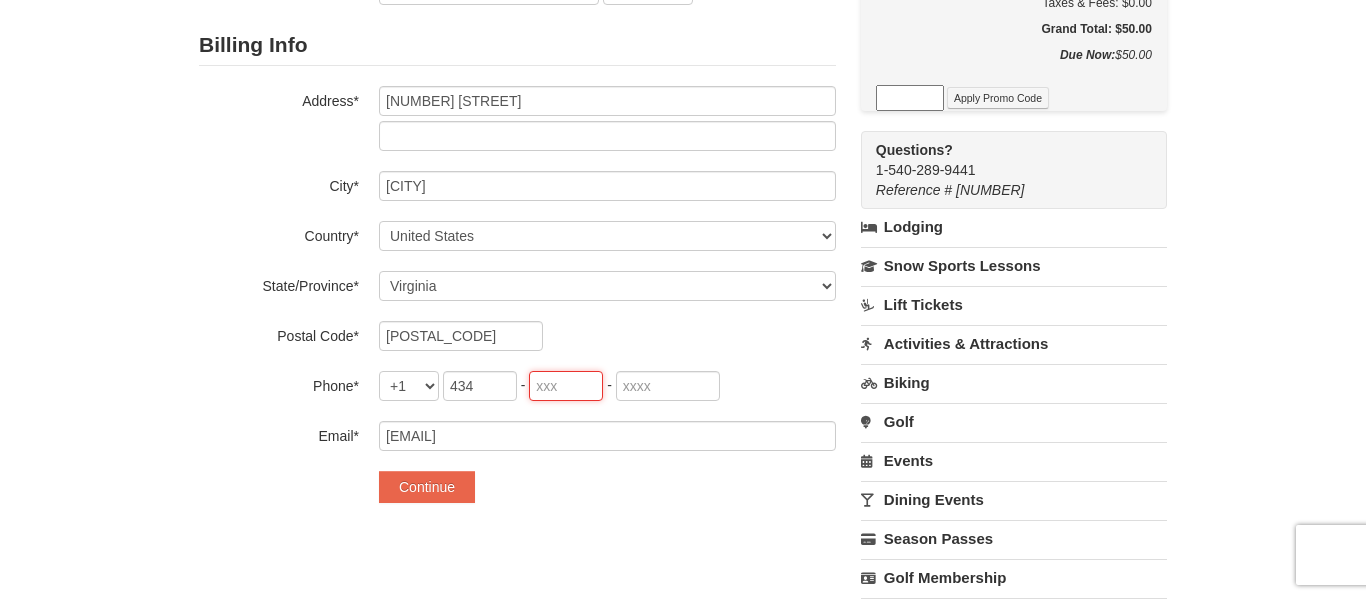 click at bounding box center (566, 386) 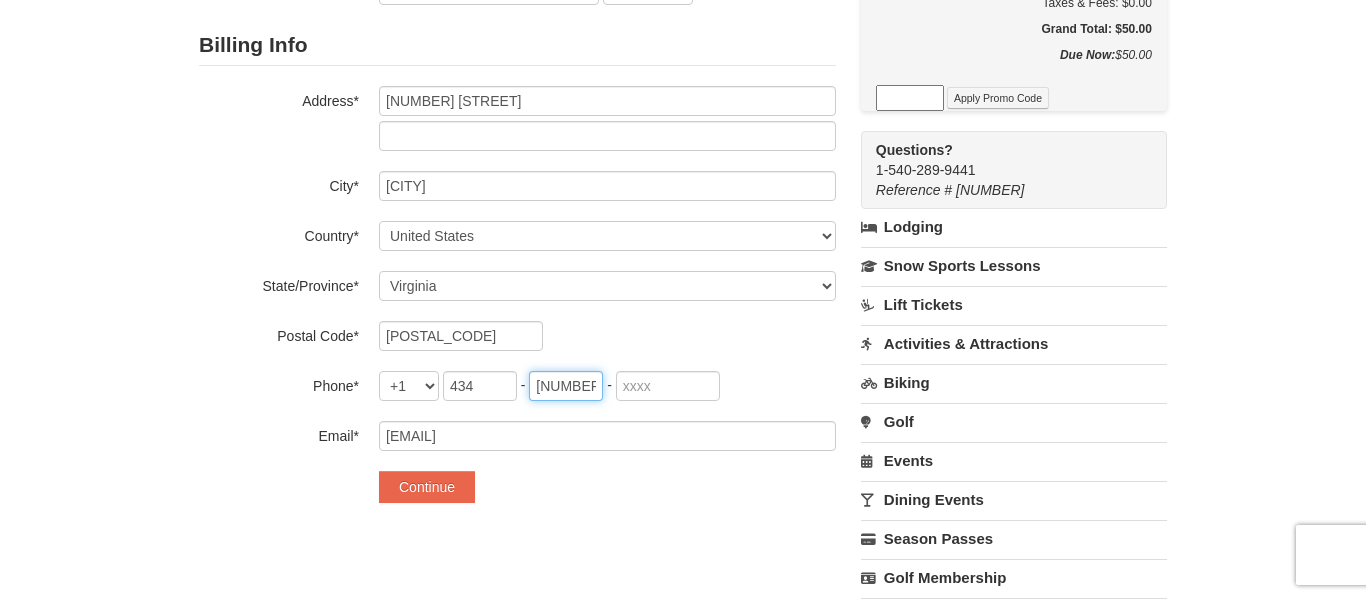 type on "609" 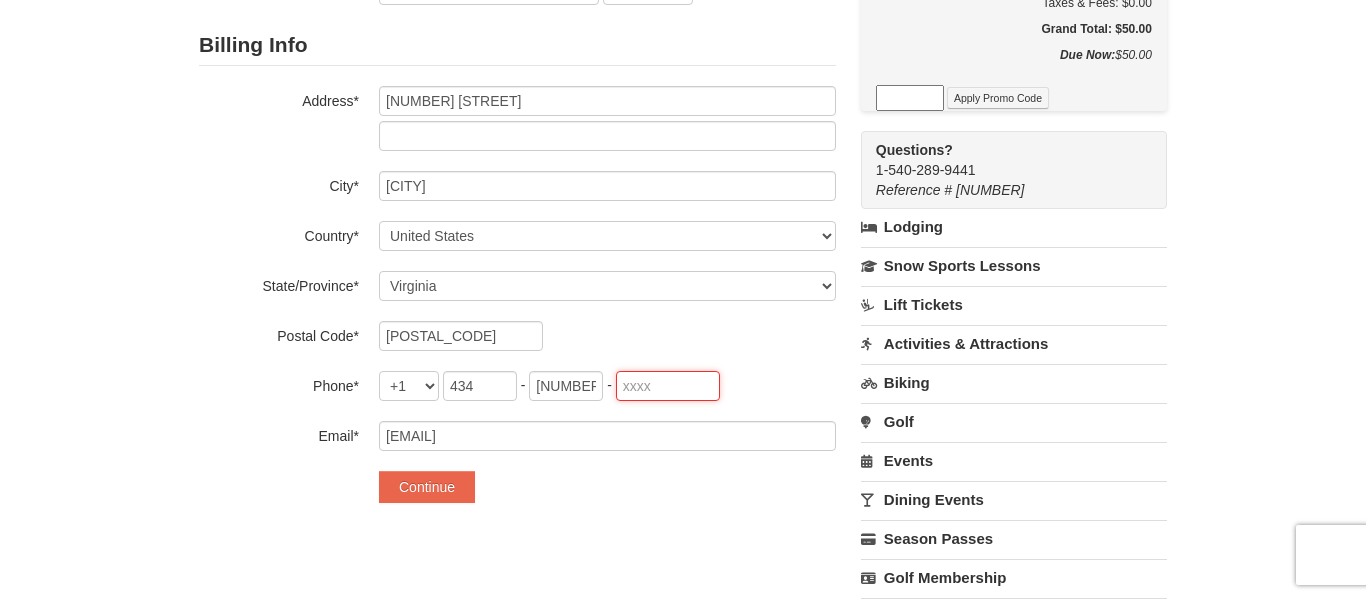click at bounding box center (668, 386) 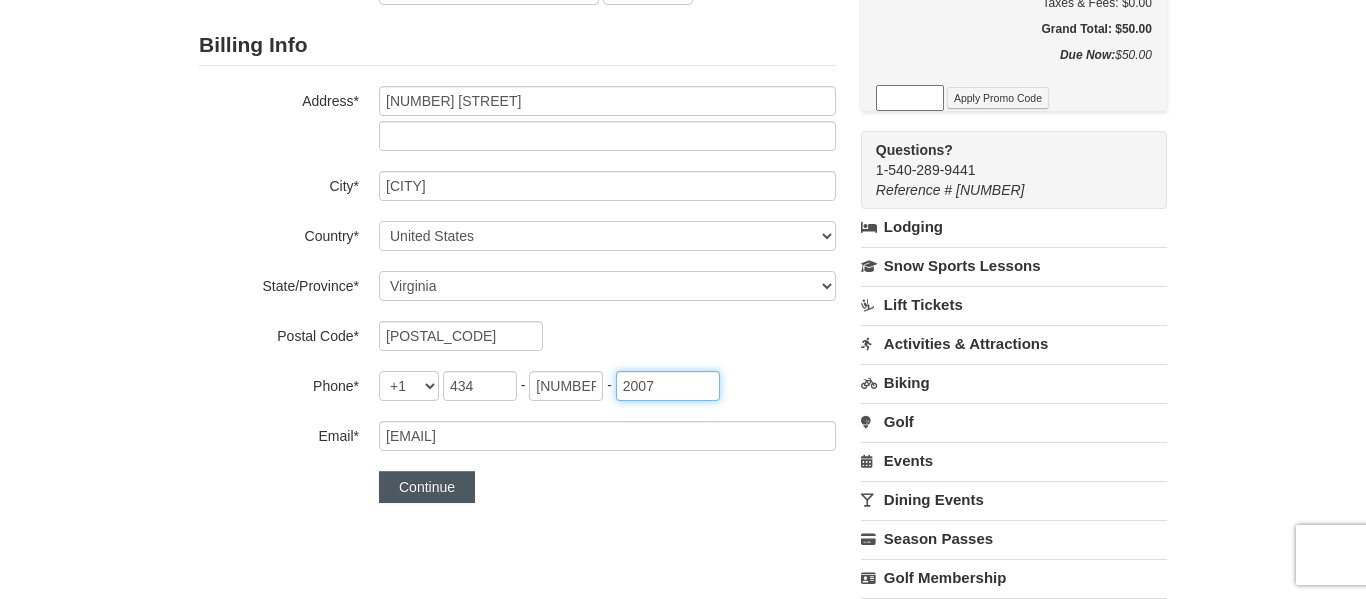 type on "2007" 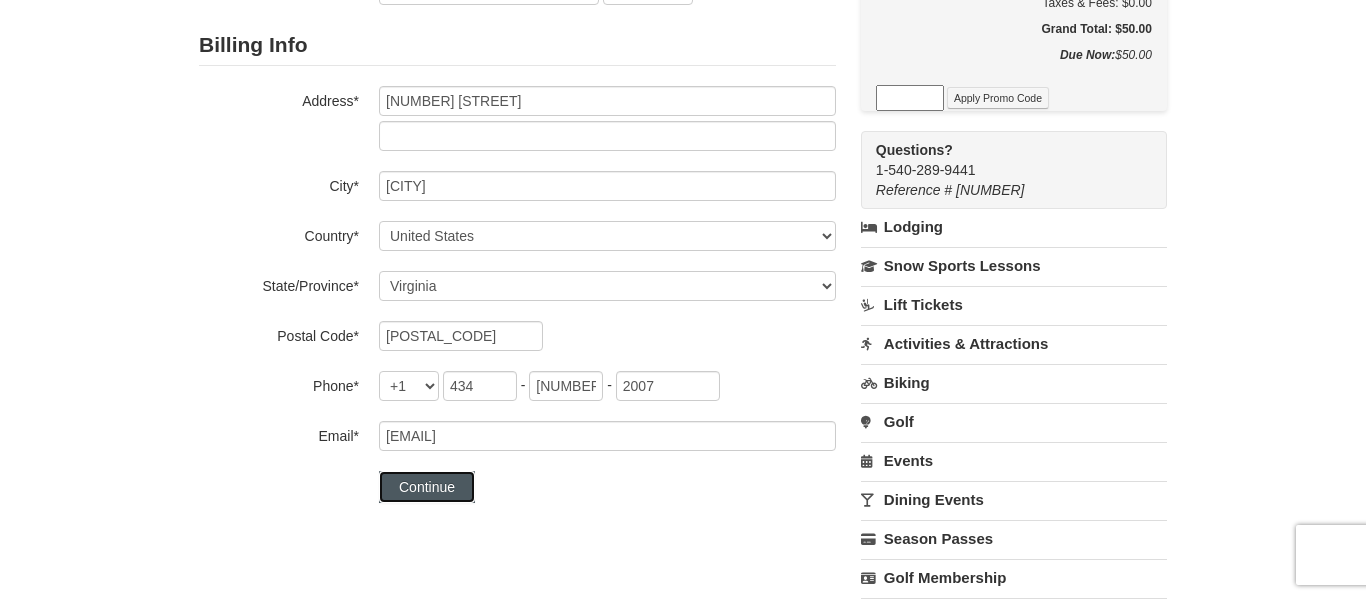 click on "Continue" at bounding box center (427, 487) 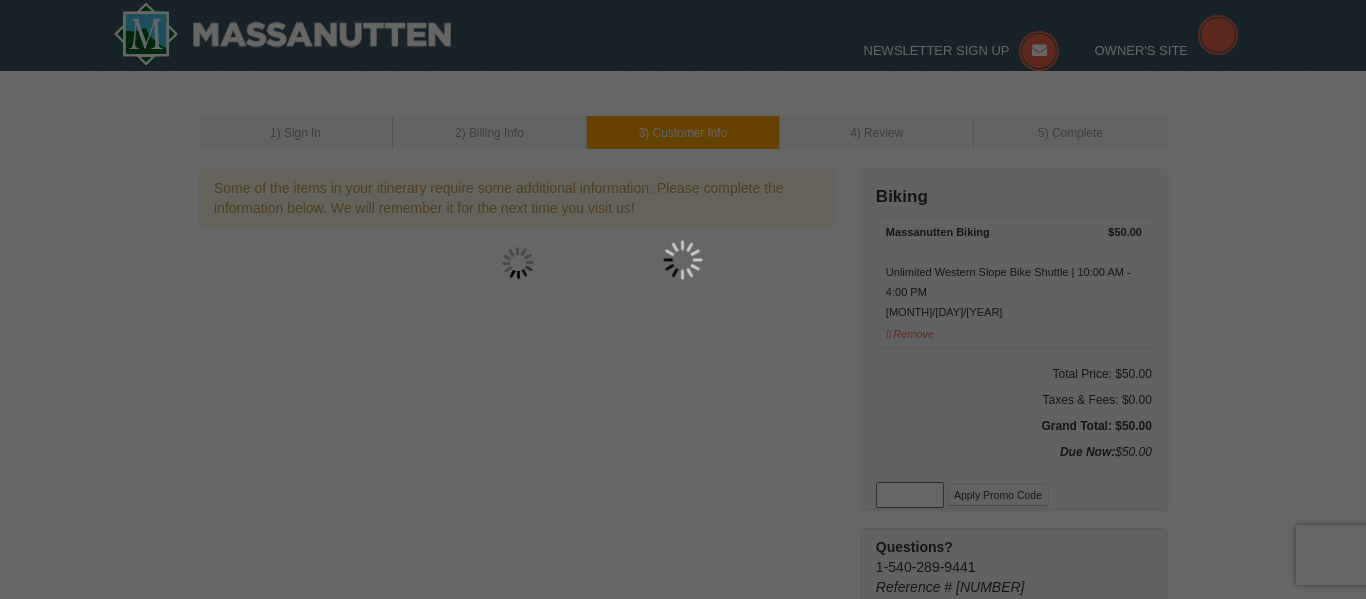 scroll, scrollTop: 0, scrollLeft: 0, axis: both 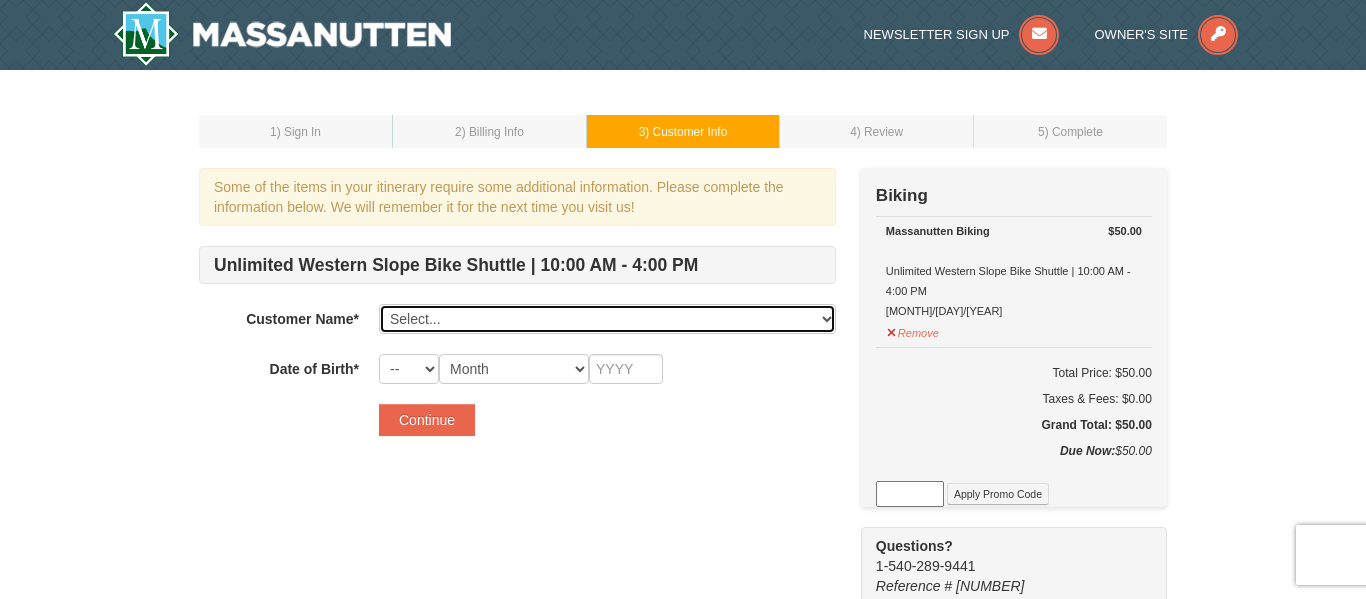 click on "Select... Collin Trepanitis Add New..." at bounding box center (607, 319) 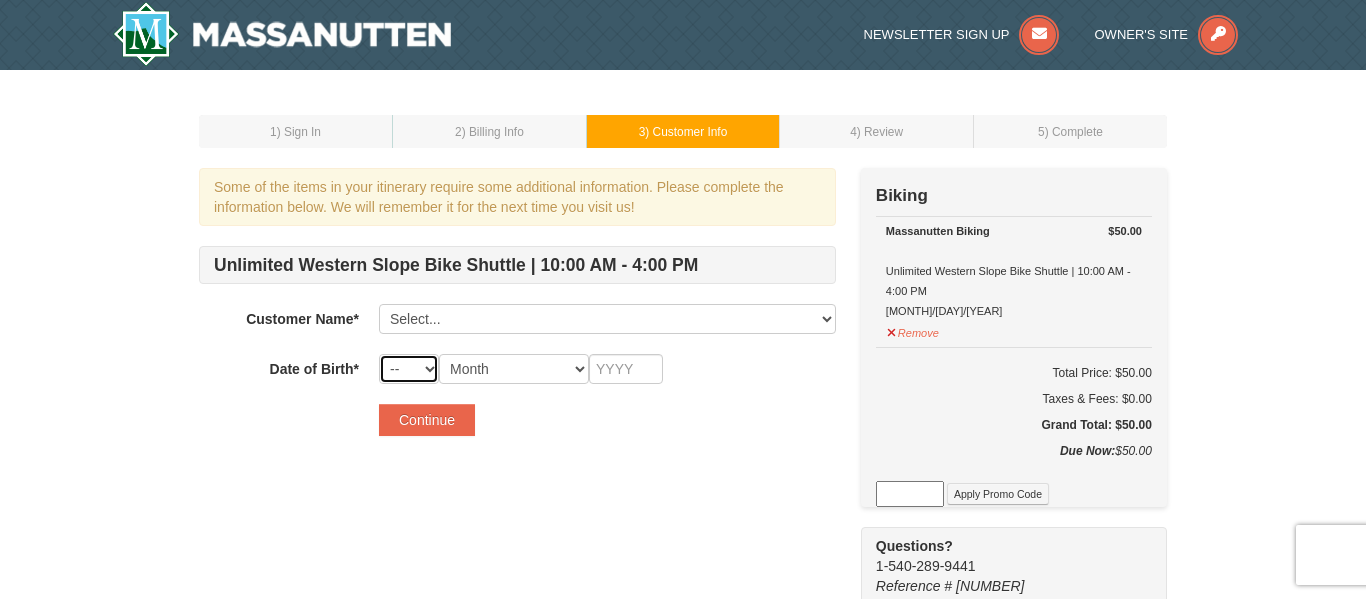 click on "-- 01 02 03 04 05 06 07 08 09 10 11 12 13 14 15 16 17 18 19 20 21 22 23 24 25 26 27 28 29 30 31" at bounding box center (409, 369) 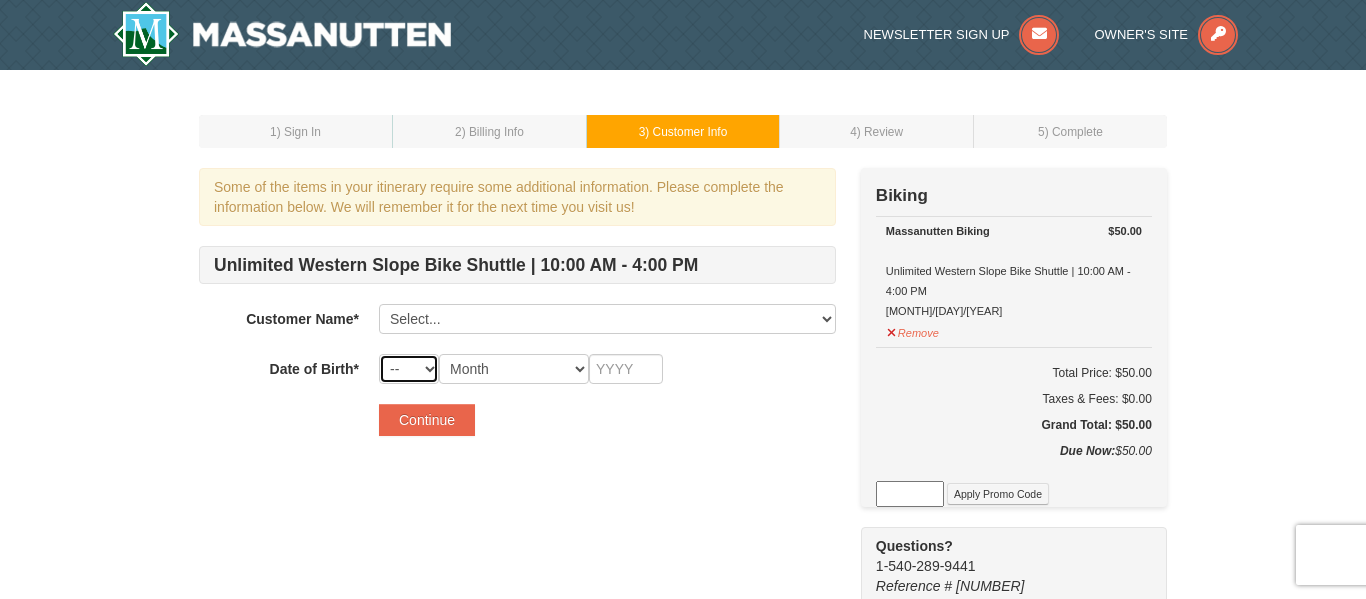 select on "14" 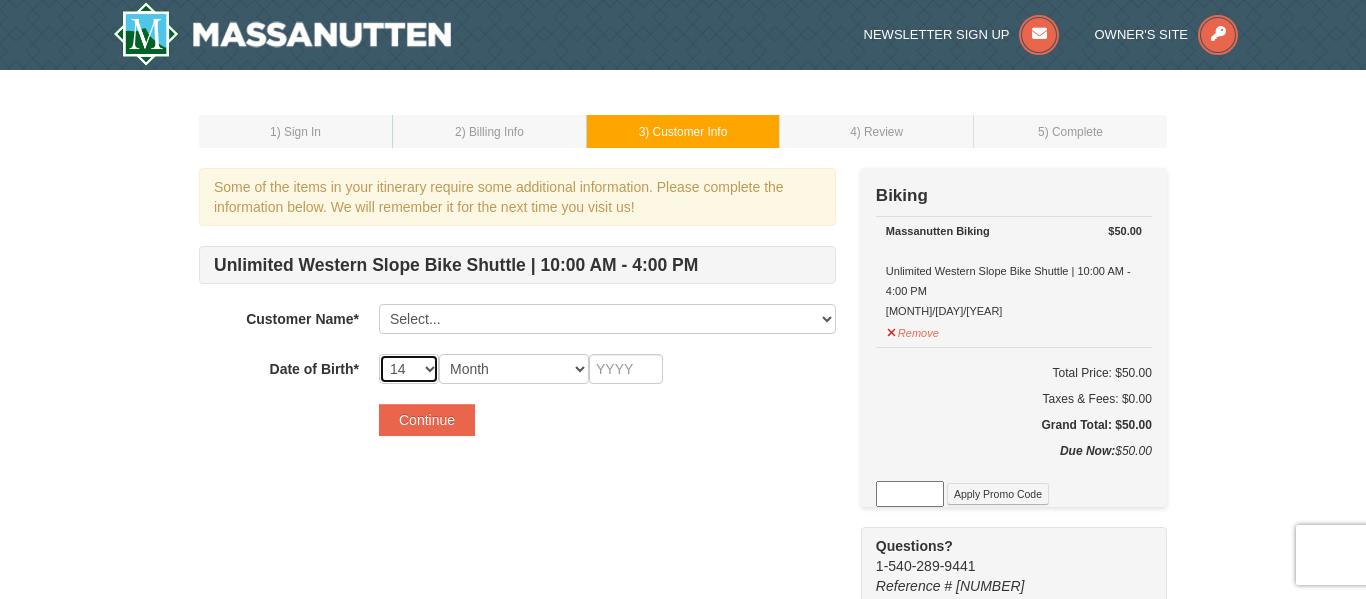 click on "-- 01 02 03 04 05 06 07 08 09 10 11 12 13 14 15 16 17 18 19 20 21 22 23 24 25 26 27 28 29 30 31" at bounding box center (409, 369) 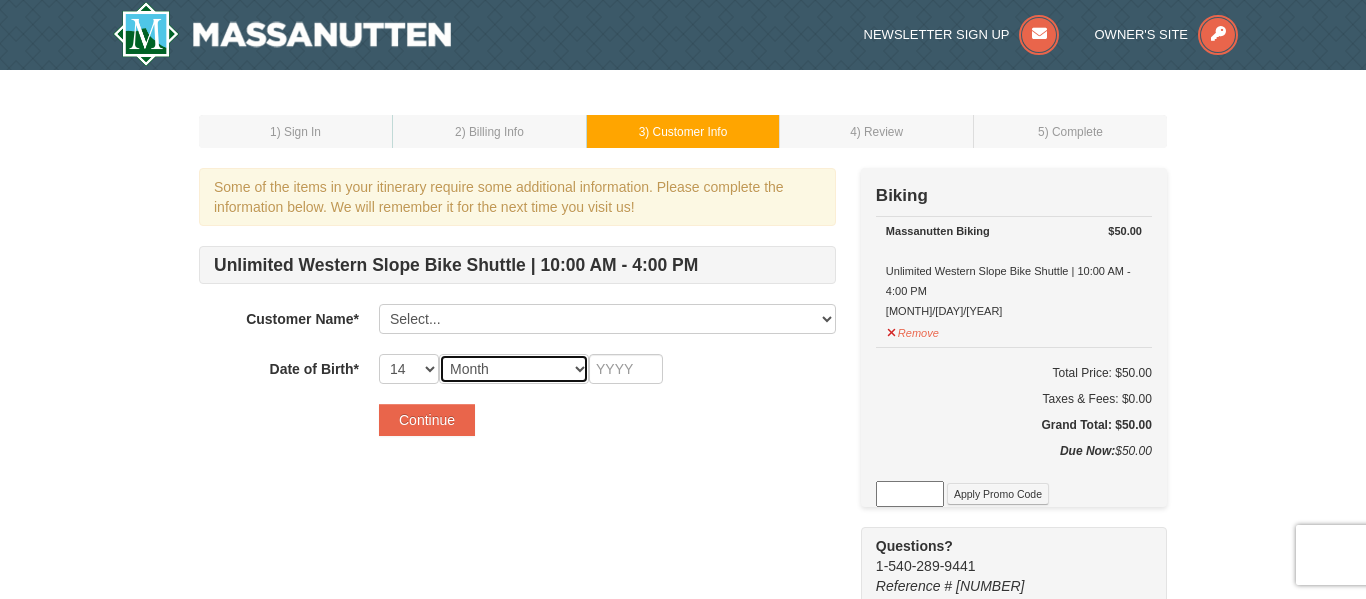 click on "Month January February March April May June July August September October November December" at bounding box center [514, 369] 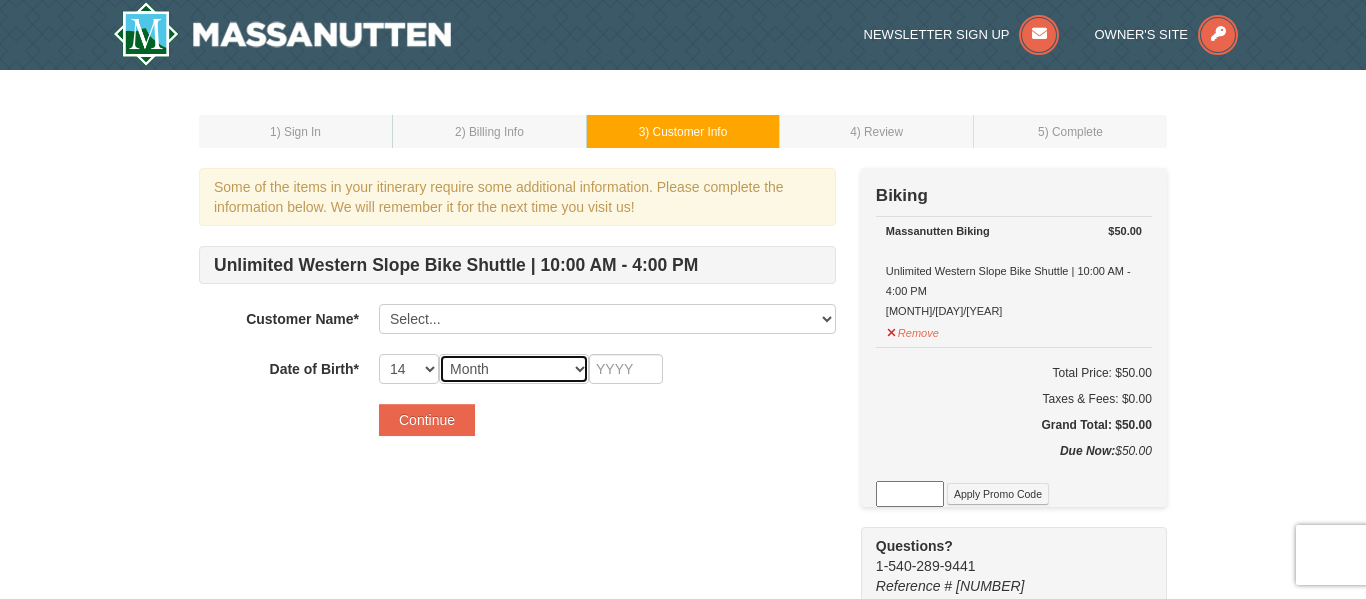 select on "01" 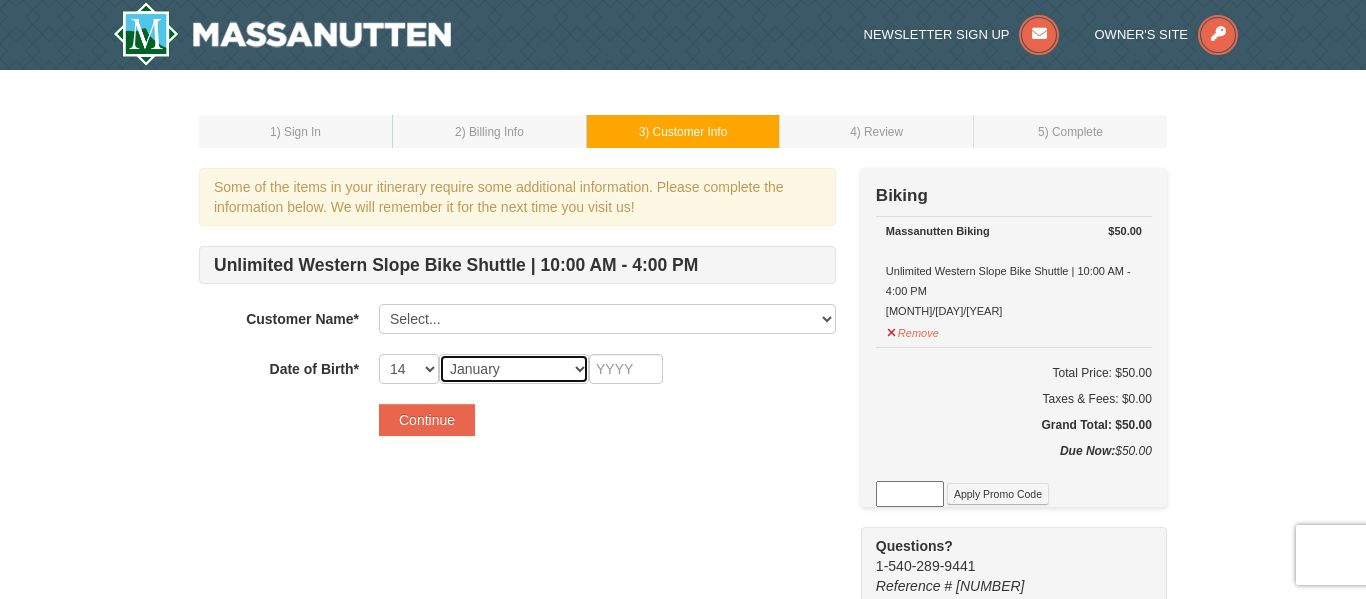 click on "Month January February March April May June July August September October November December" at bounding box center [514, 369] 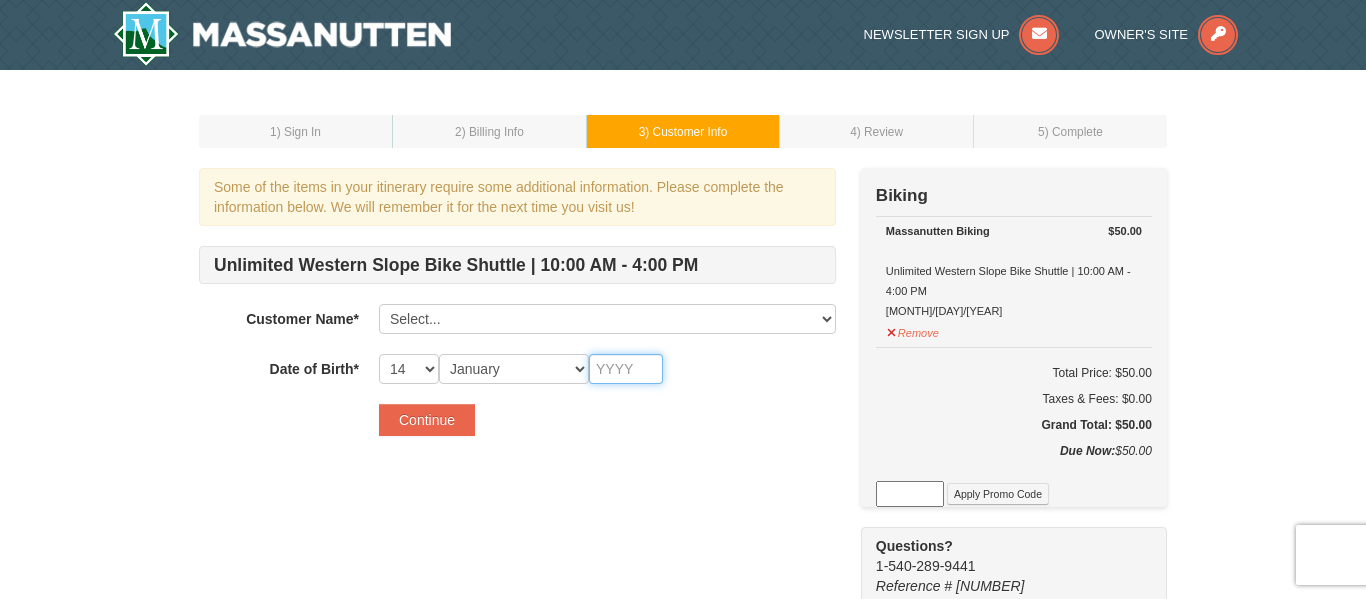 click at bounding box center [626, 369] 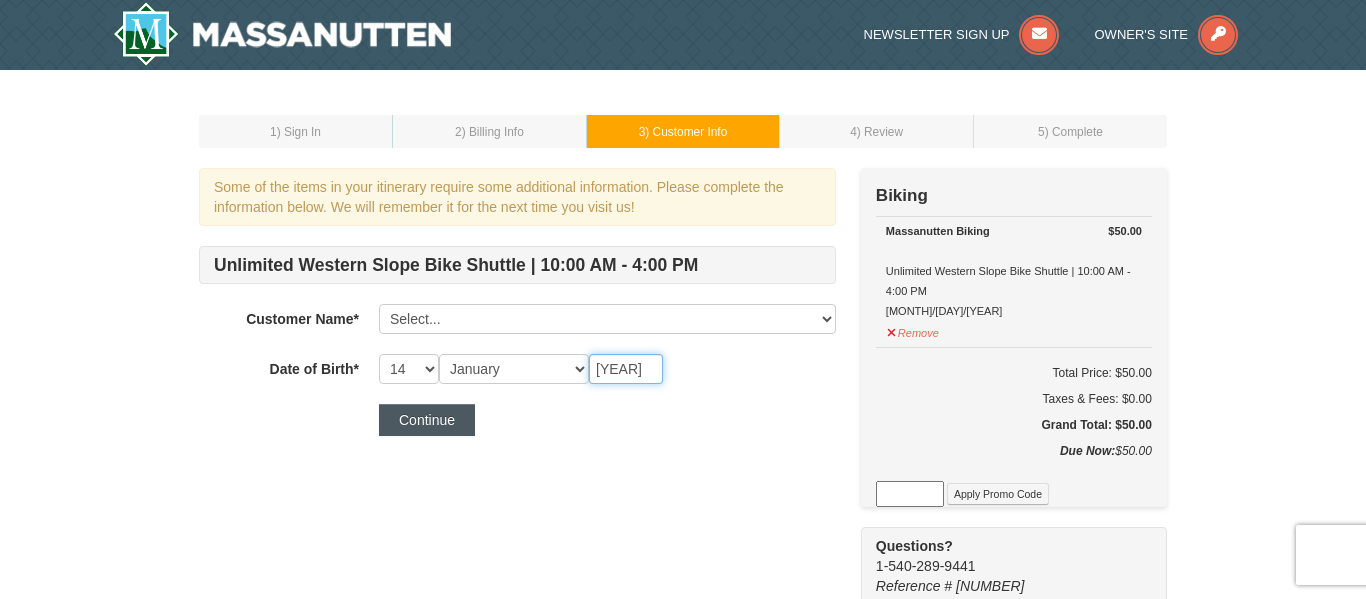 type on "1993" 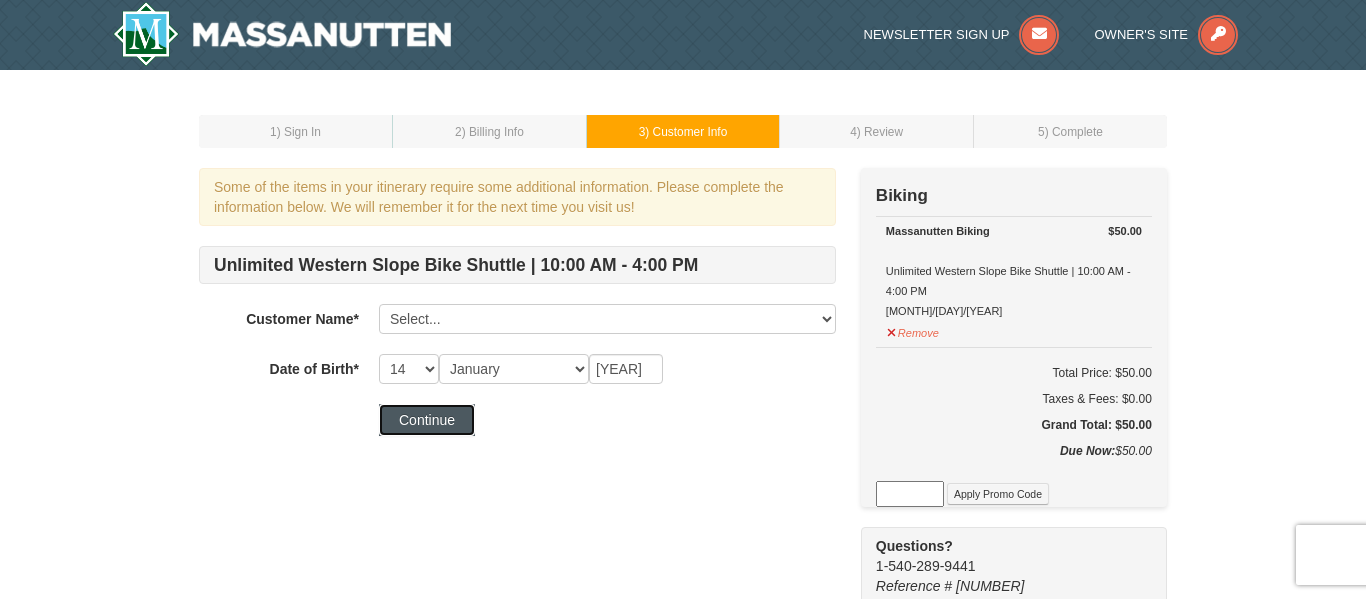 click on "Continue" at bounding box center [427, 420] 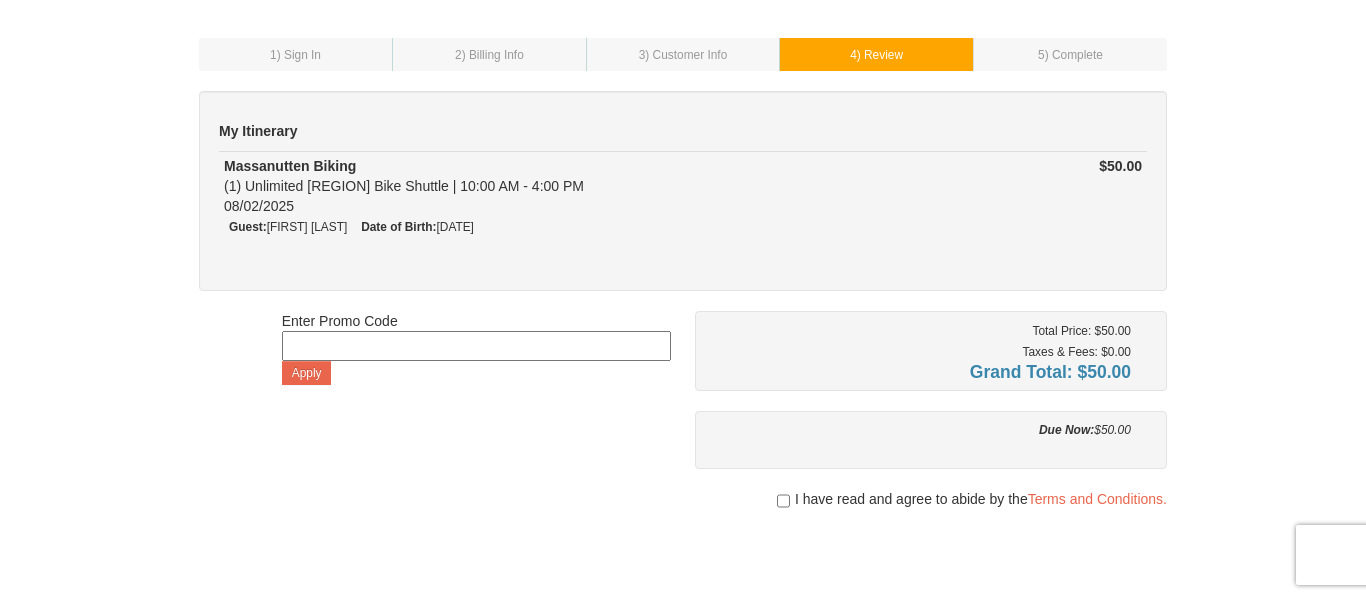 scroll, scrollTop: 77, scrollLeft: 0, axis: vertical 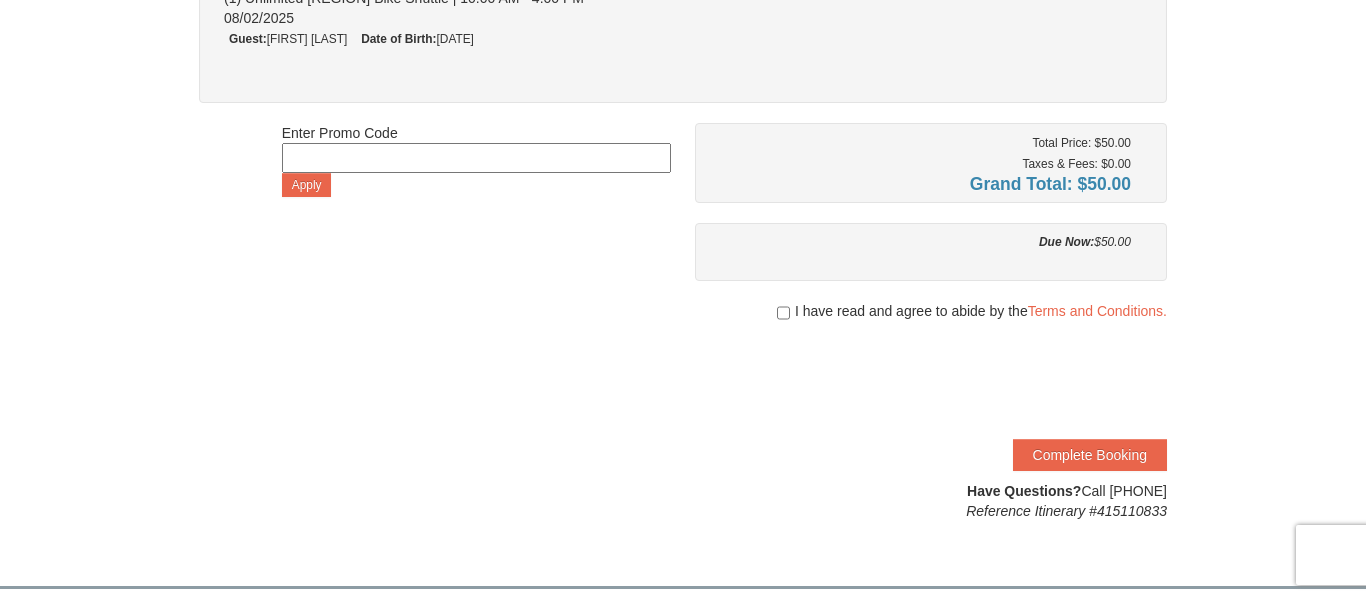 click at bounding box center [476, 158] 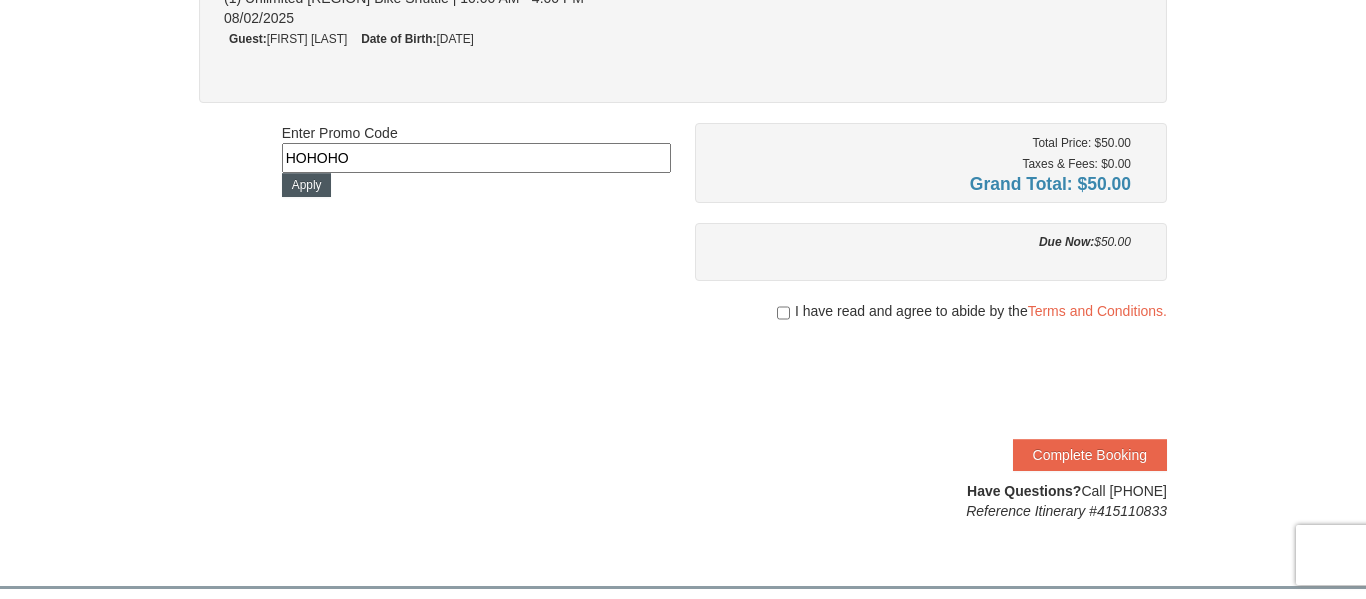 type on "HOHOHO" 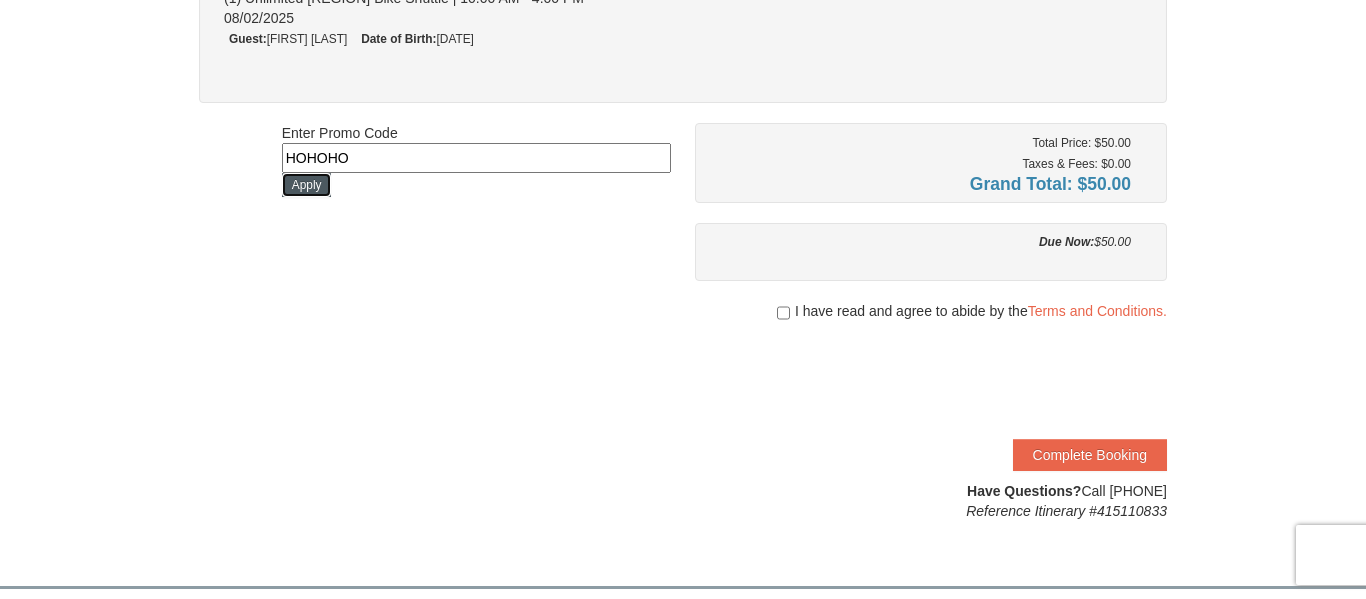 click on "Apply" at bounding box center (307, 185) 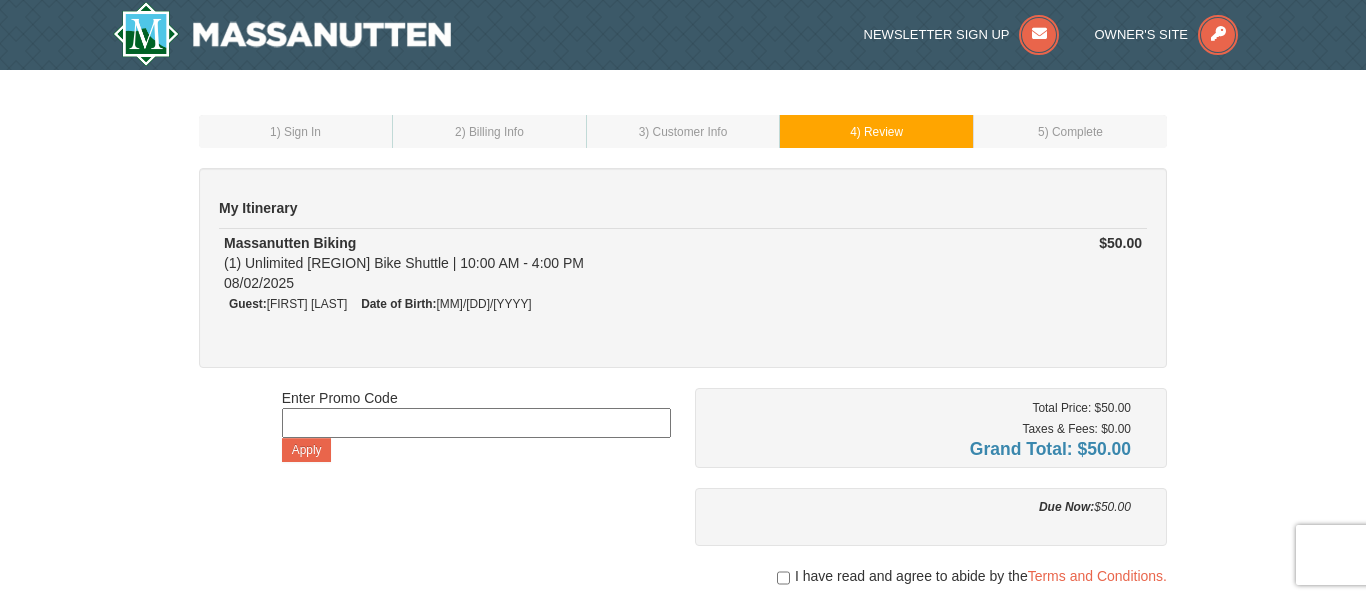 scroll, scrollTop: 230, scrollLeft: 0, axis: vertical 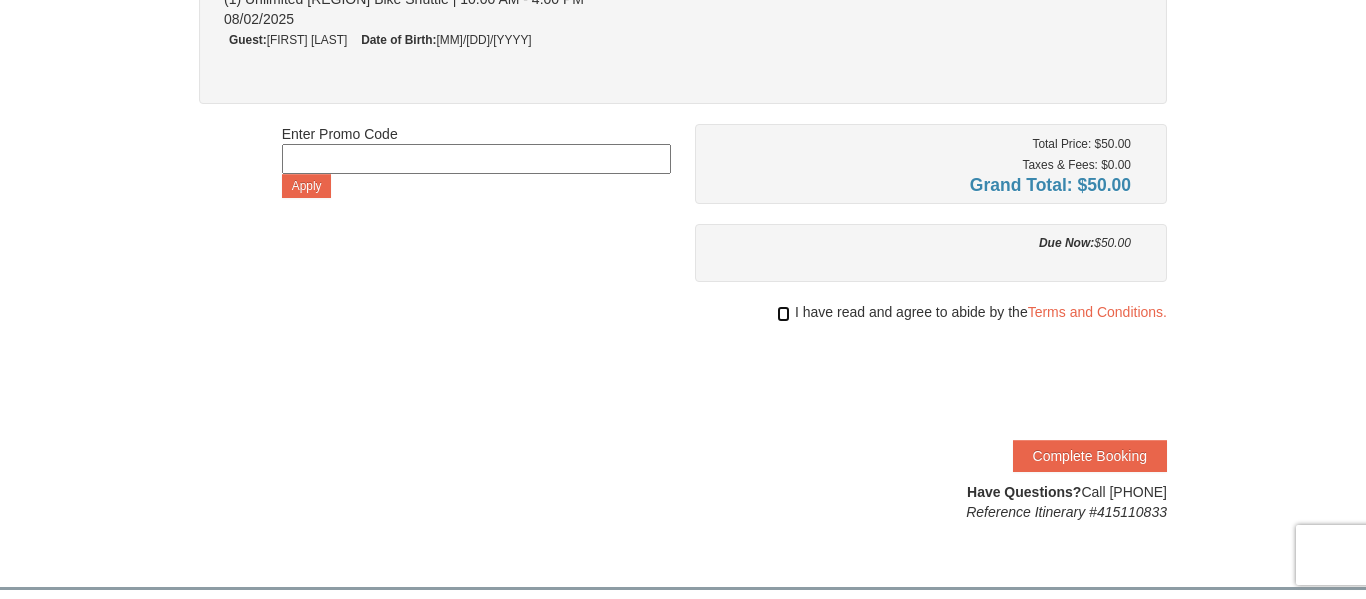 click at bounding box center (783, 314) 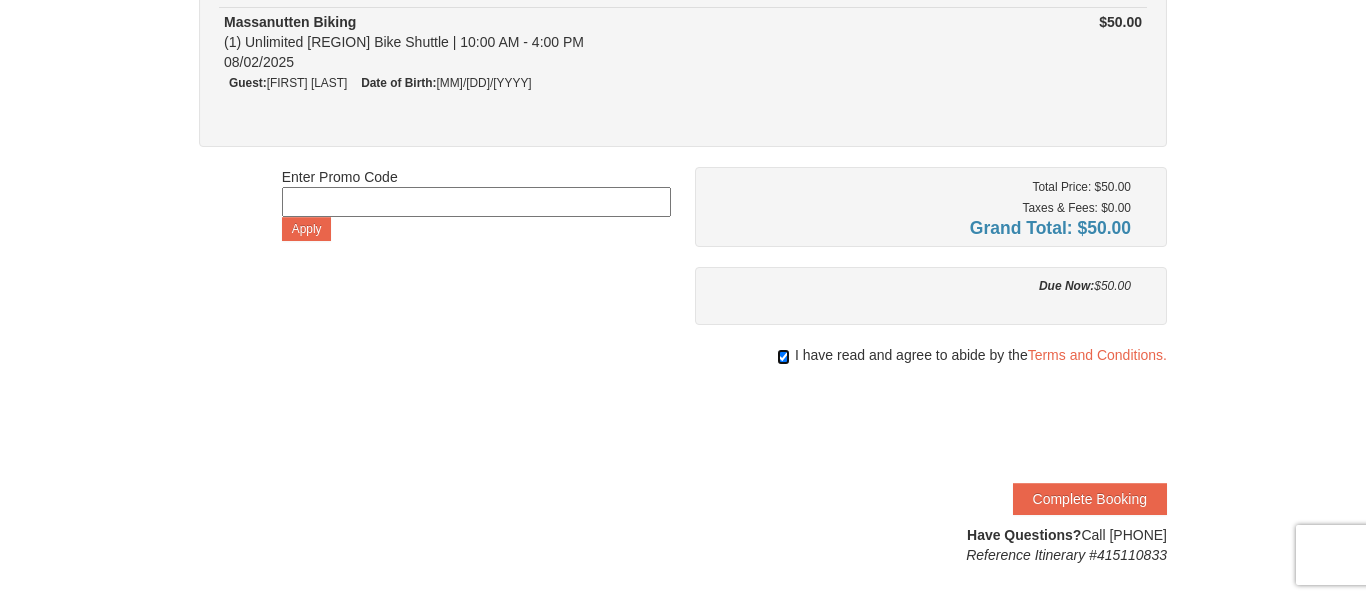 scroll, scrollTop: 222, scrollLeft: 0, axis: vertical 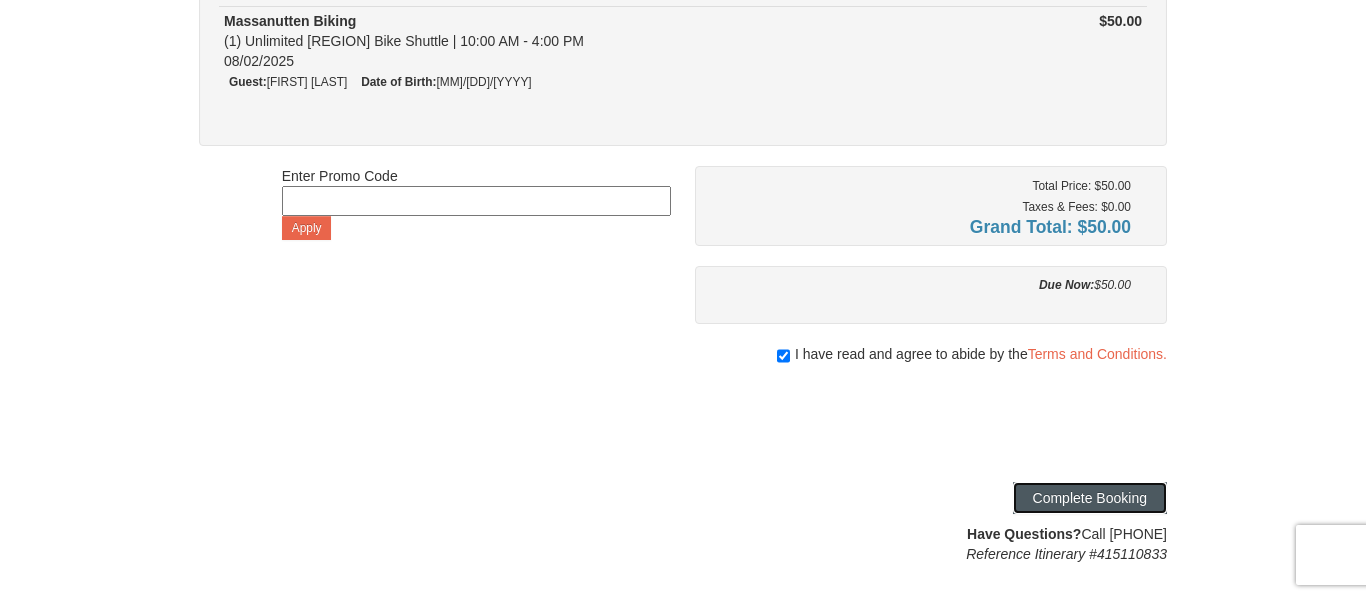 click on "Complete Booking" at bounding box center [1090, 498] 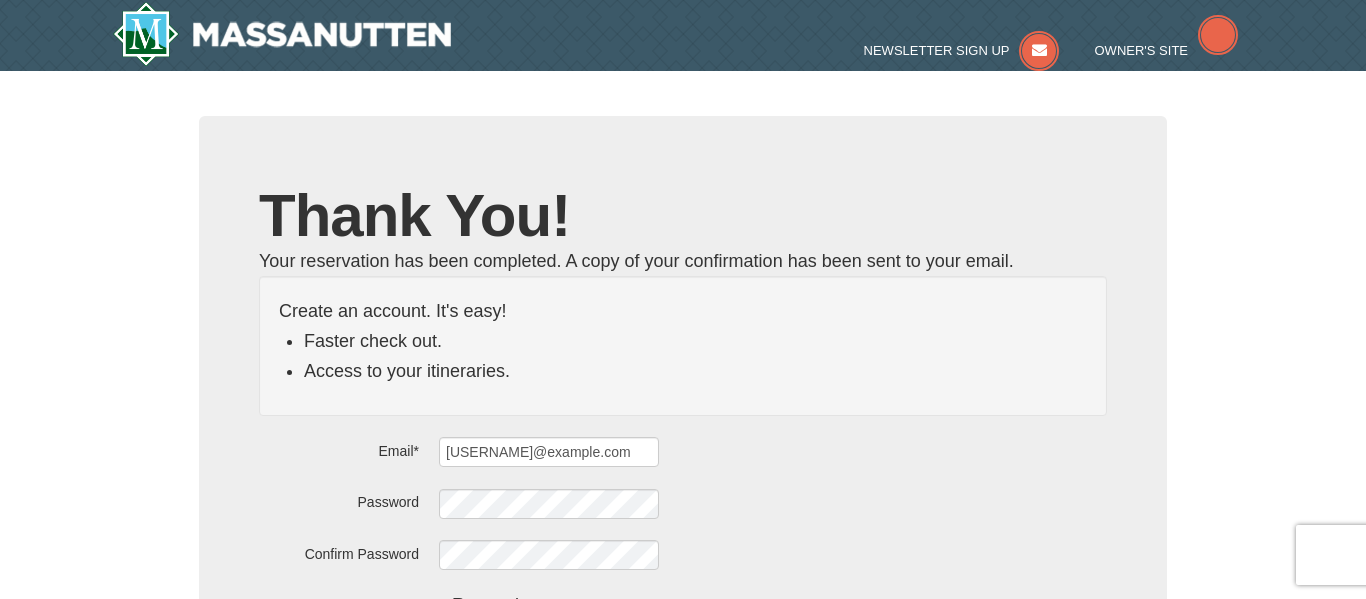 scroll, scrollTop: 0, scrollLeft: 0, axis: both 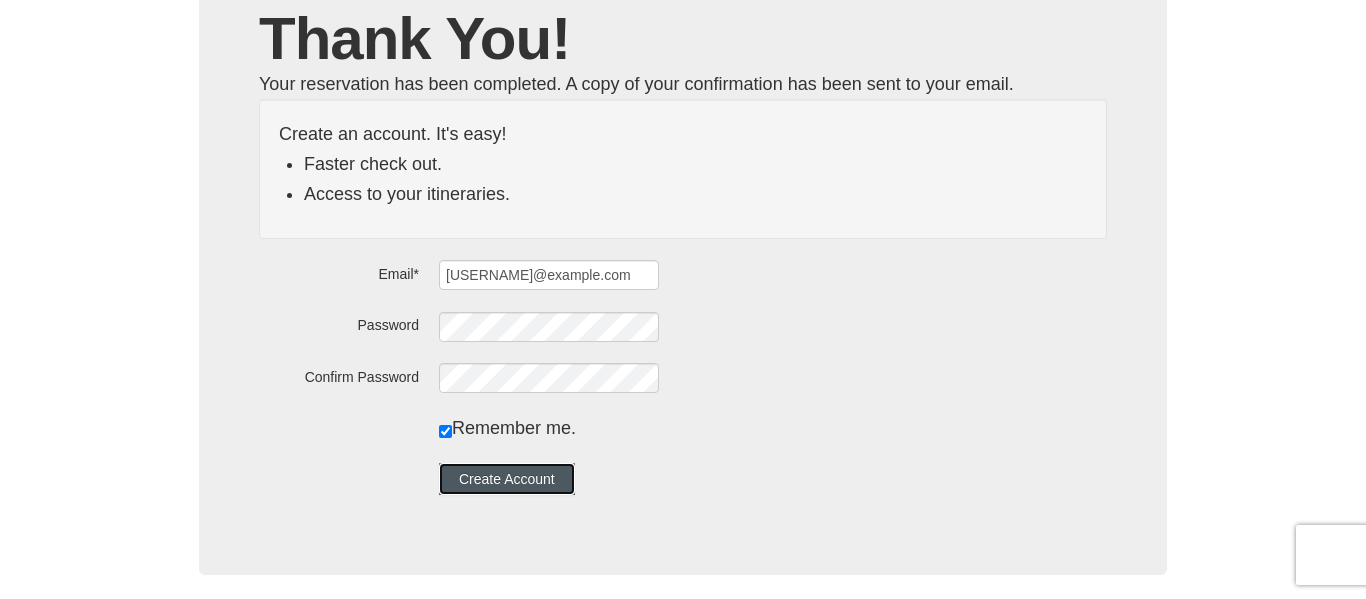 click on "Create Account" at bounding box center (507, 479) 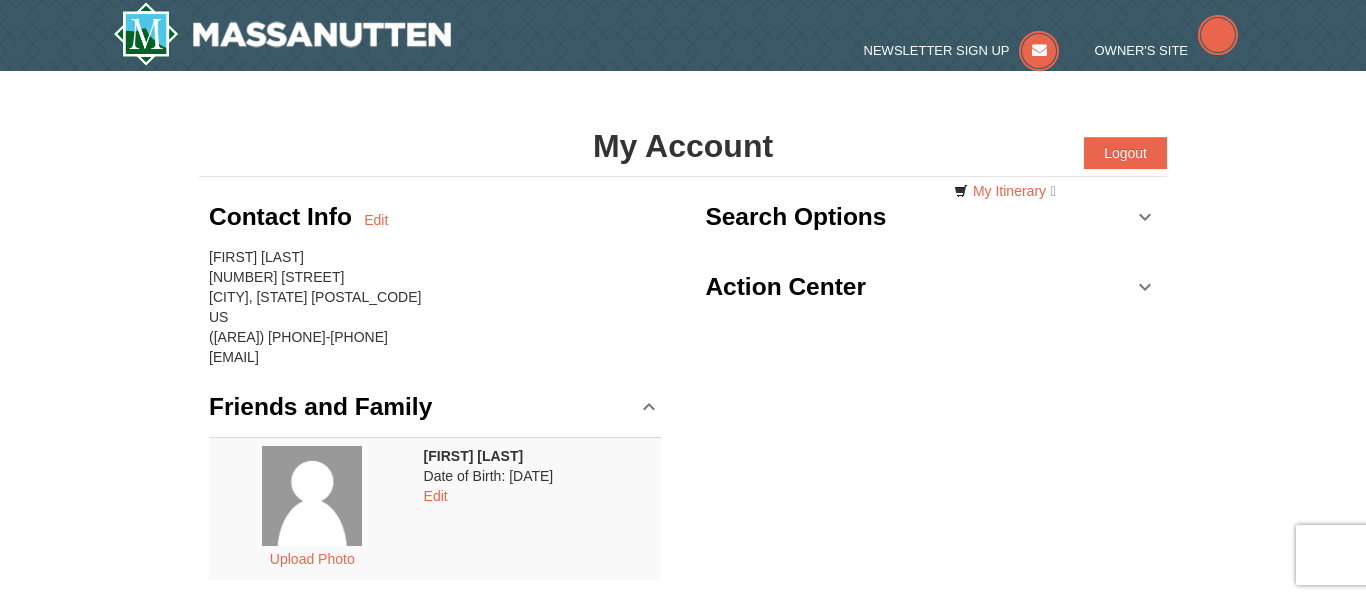 scroll, scrollTop: 0, scrollLeft: 0, axis: both 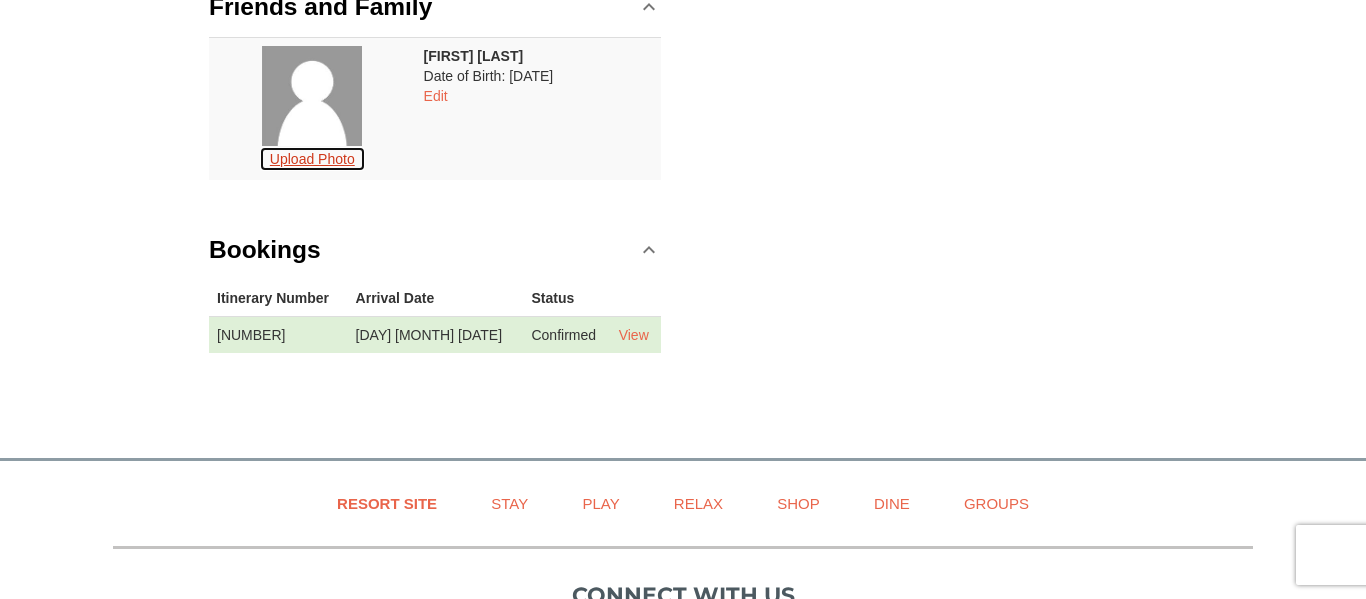 click on "Upload Photo" at bounding box center (312, 159) 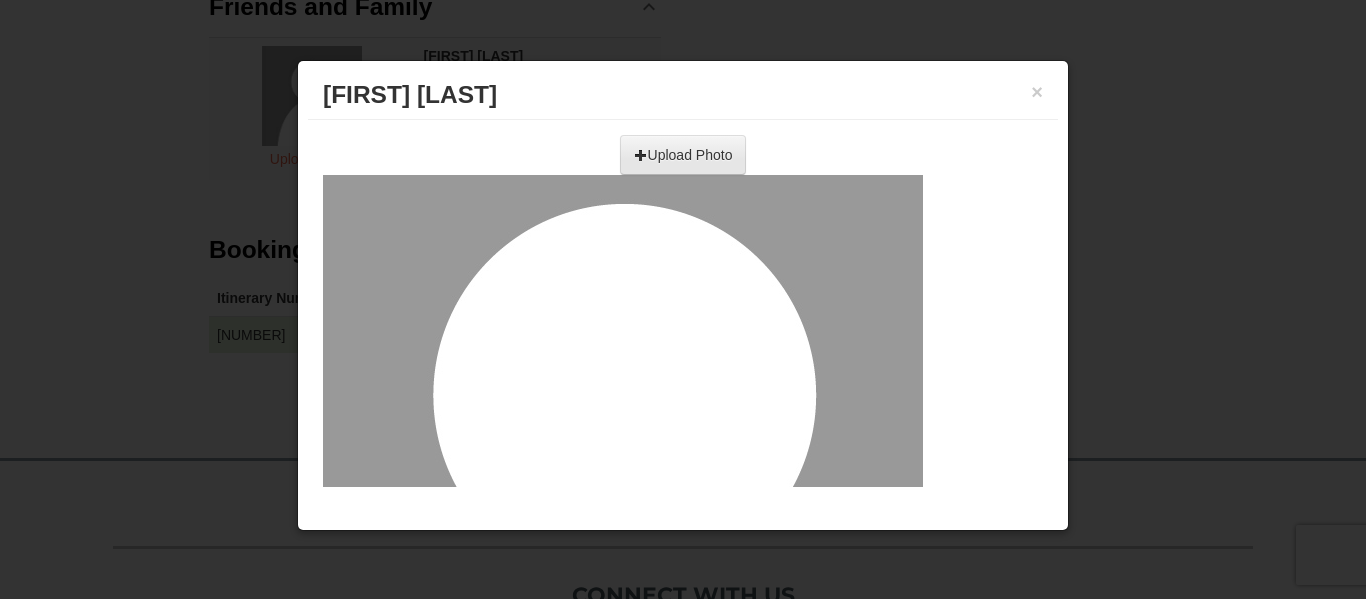click at bounding box center [464, 148] 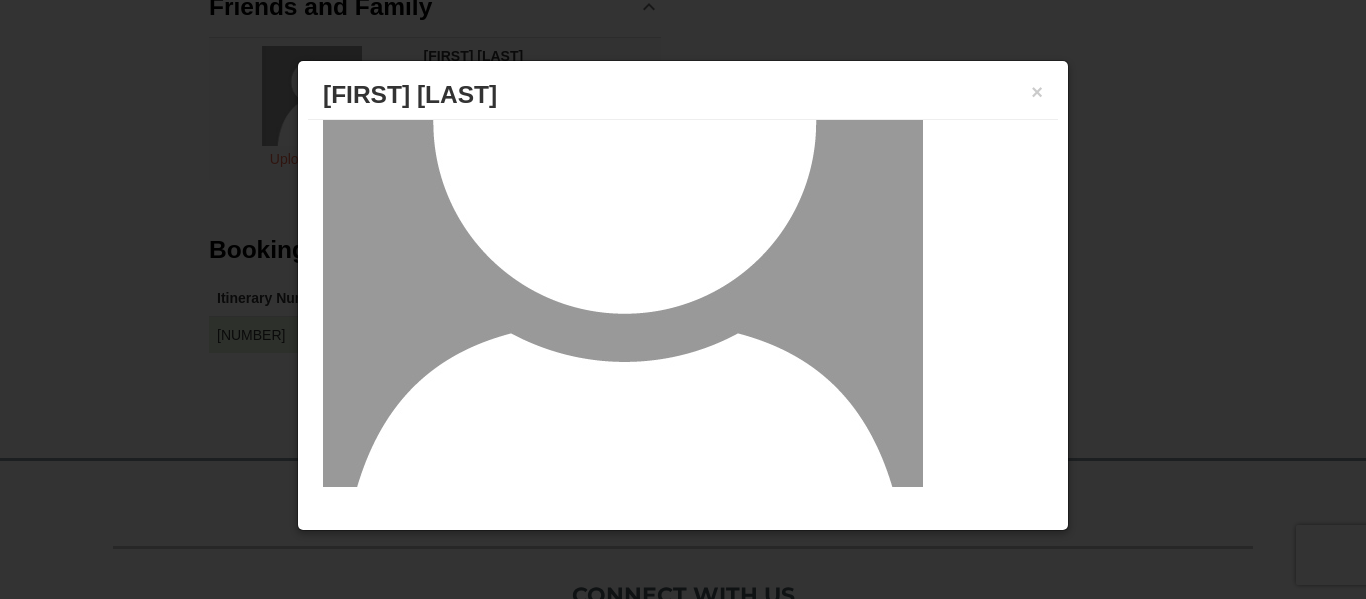 scroll, scrollTop: 303, scrollLeft: 0, axis: vertical 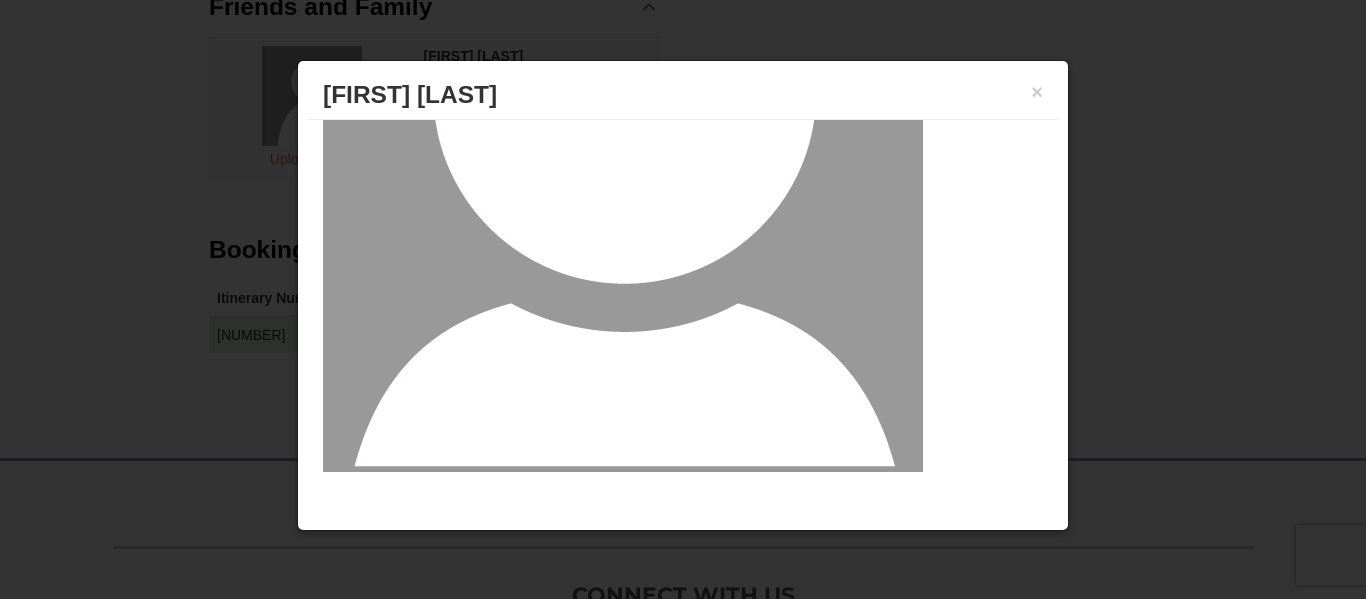 click at bounding box center (683, 299) 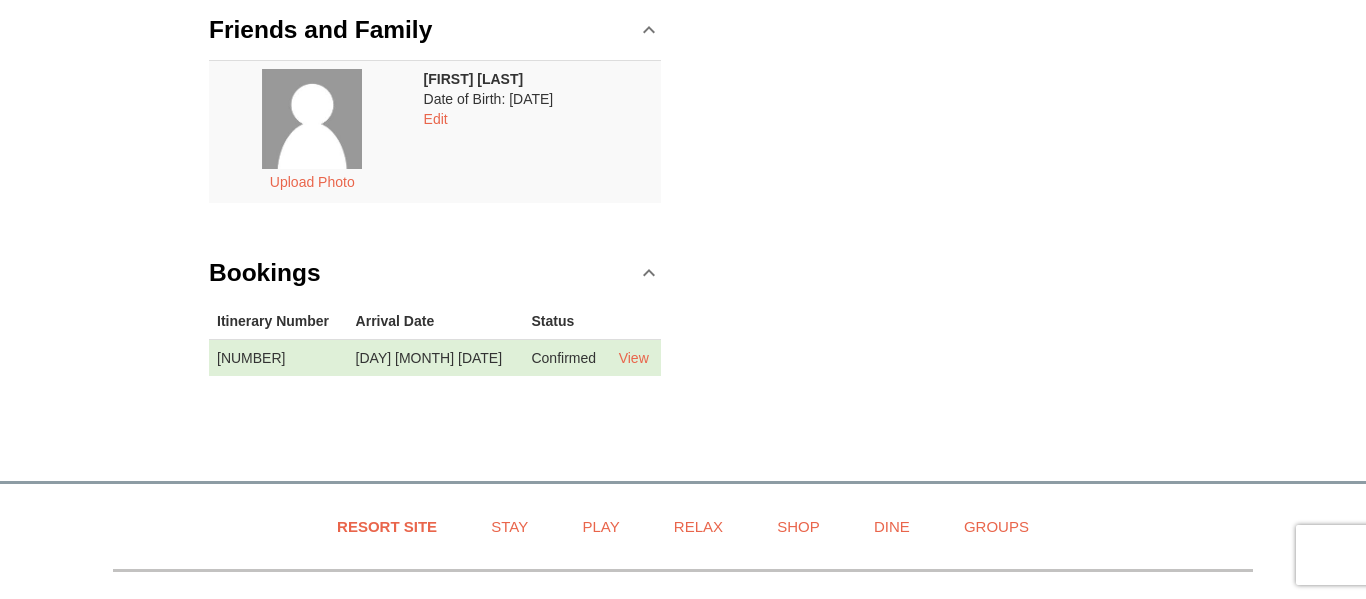 scroll, scrollTop: 0, scrollLeft: 0, axis: both 